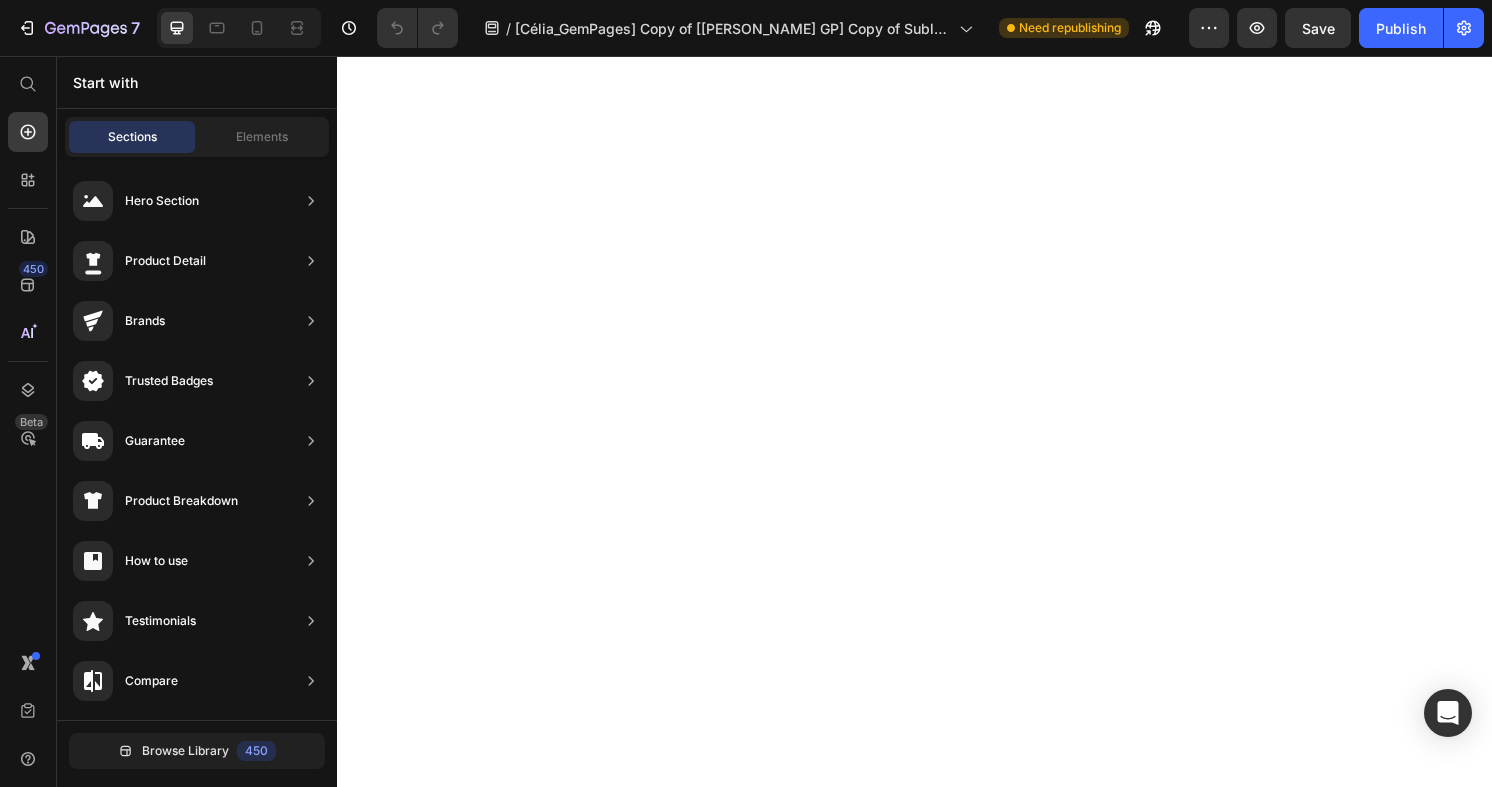 scroll, scrollTop: 0, scrollLeft: 0, axis: both 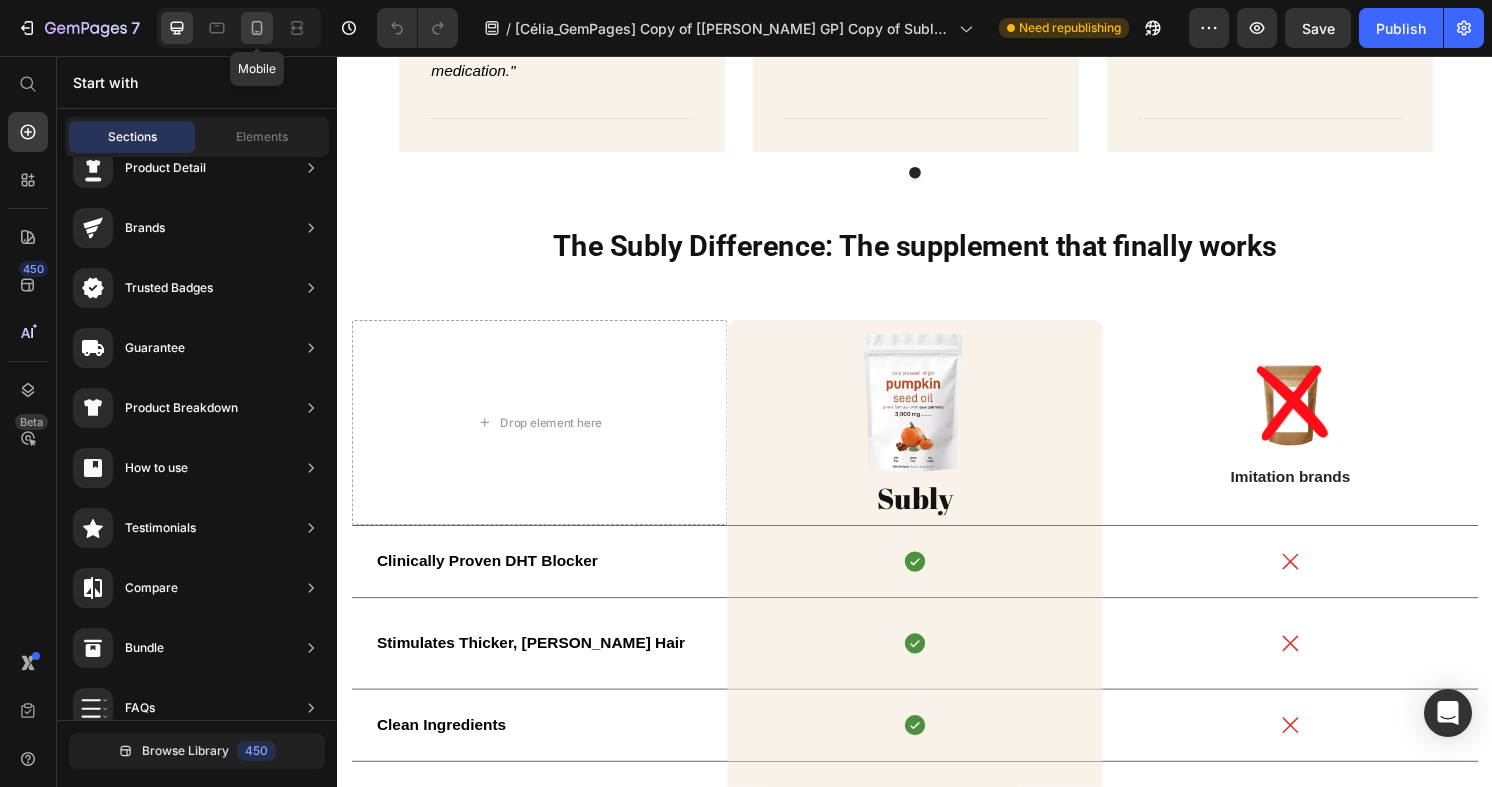 click 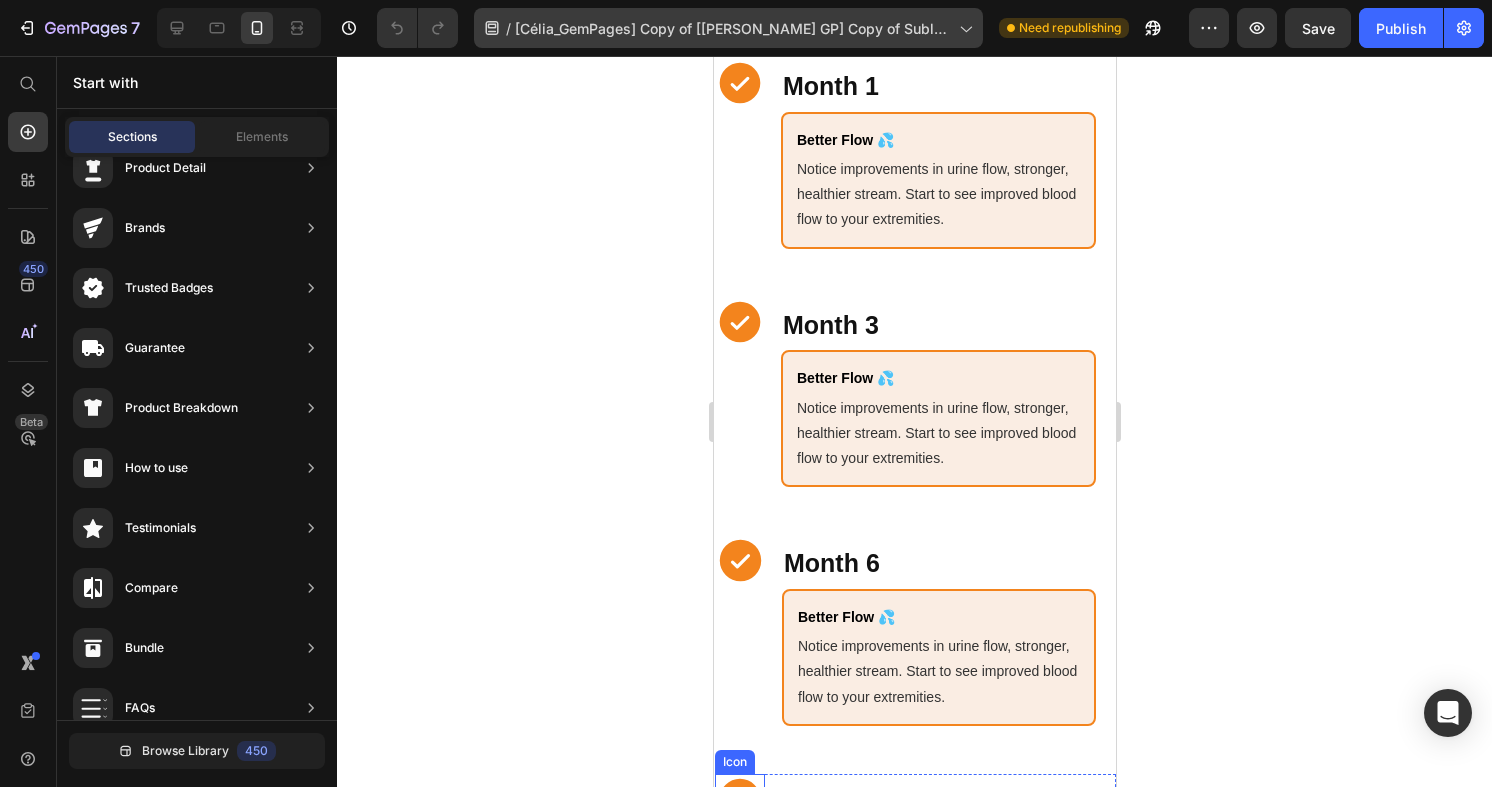 scroll, scrollTop: 7816, scrollLeft: 0, axis: vertical 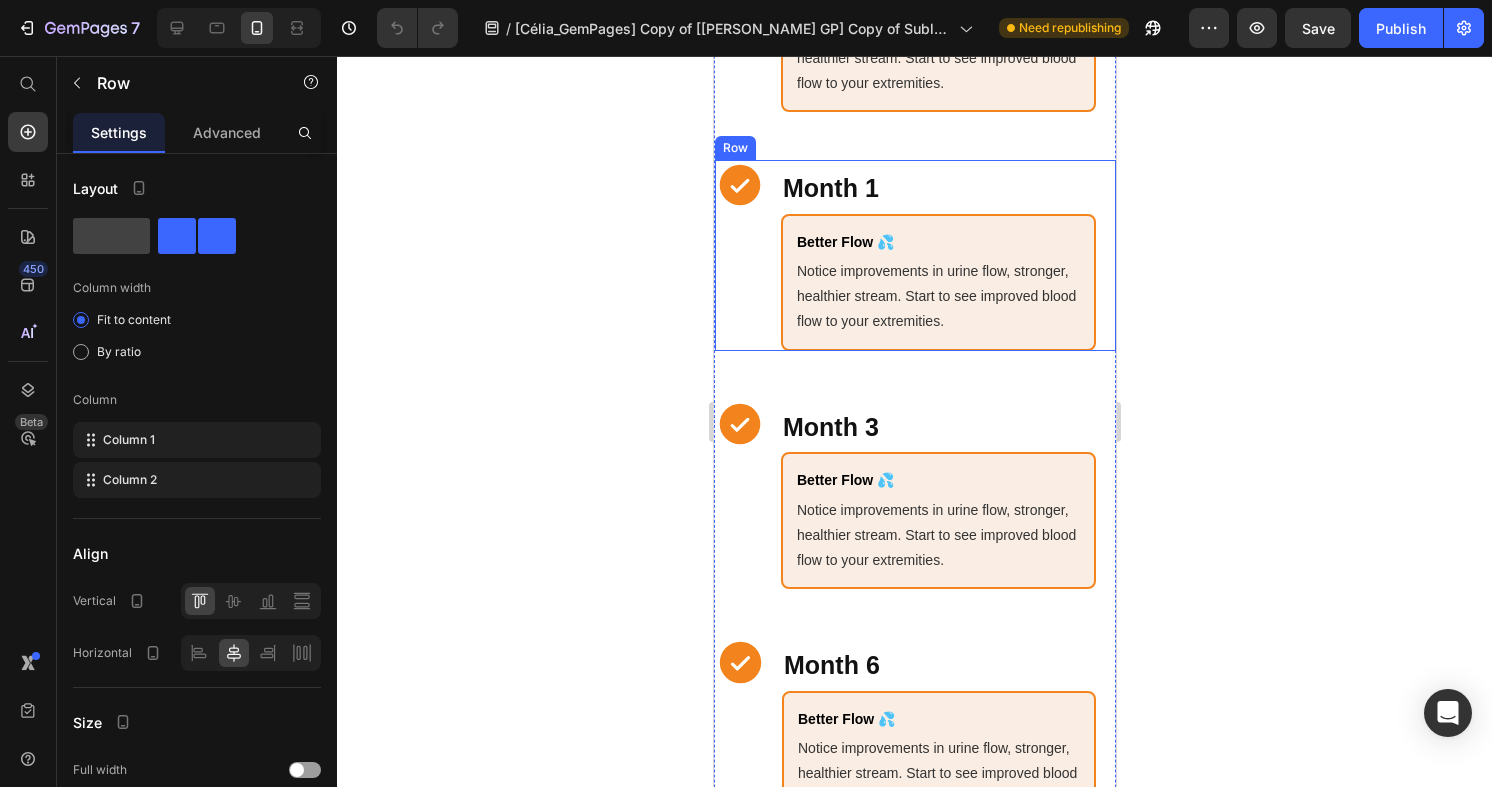 click on "Icon" at bounding box center [739, 255] 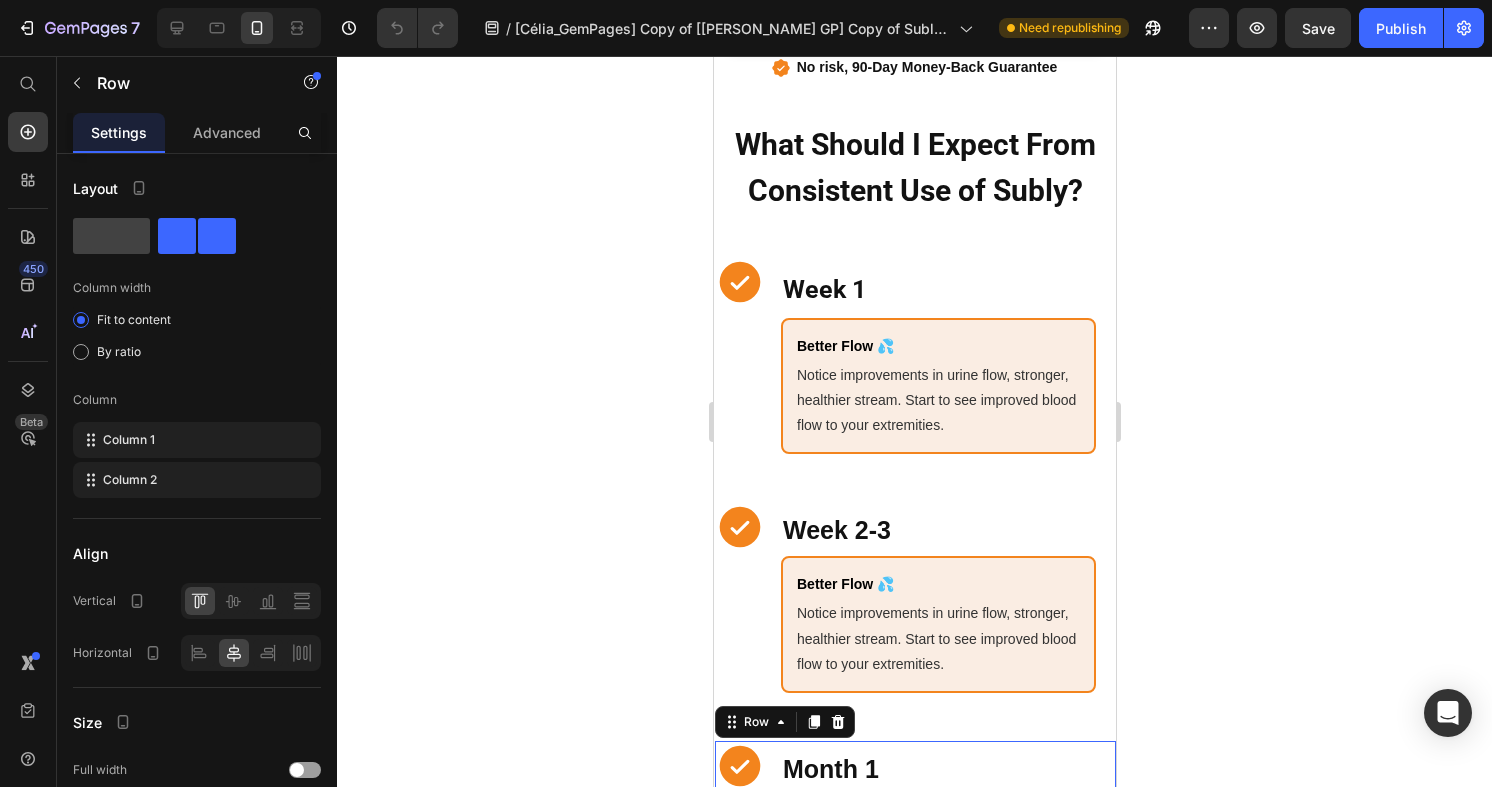 scroll, scrollTop: 7086, scrollLeft: 0, axis: vertical 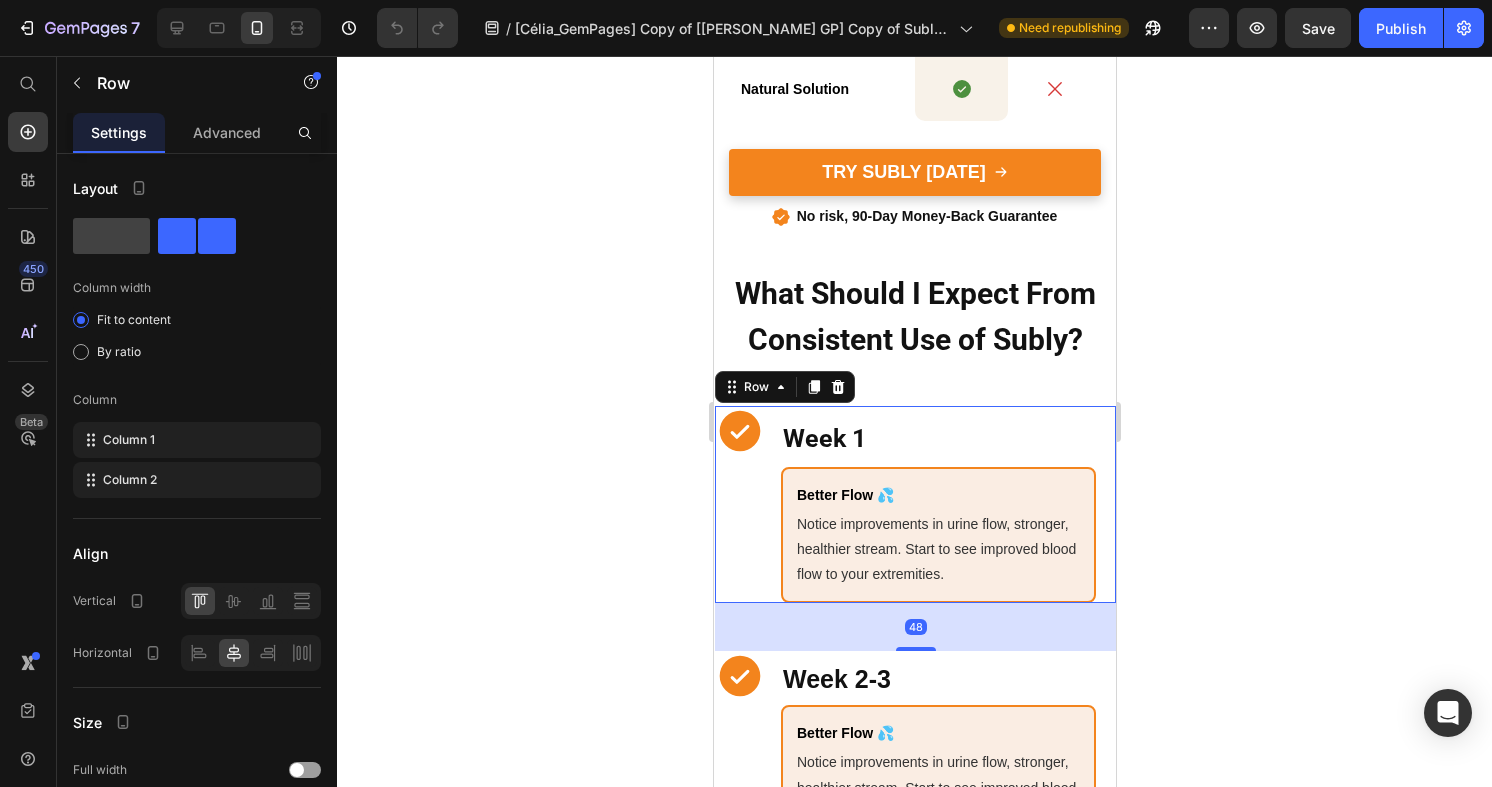 click on "Icon Row" at bounding box center (739, 505) 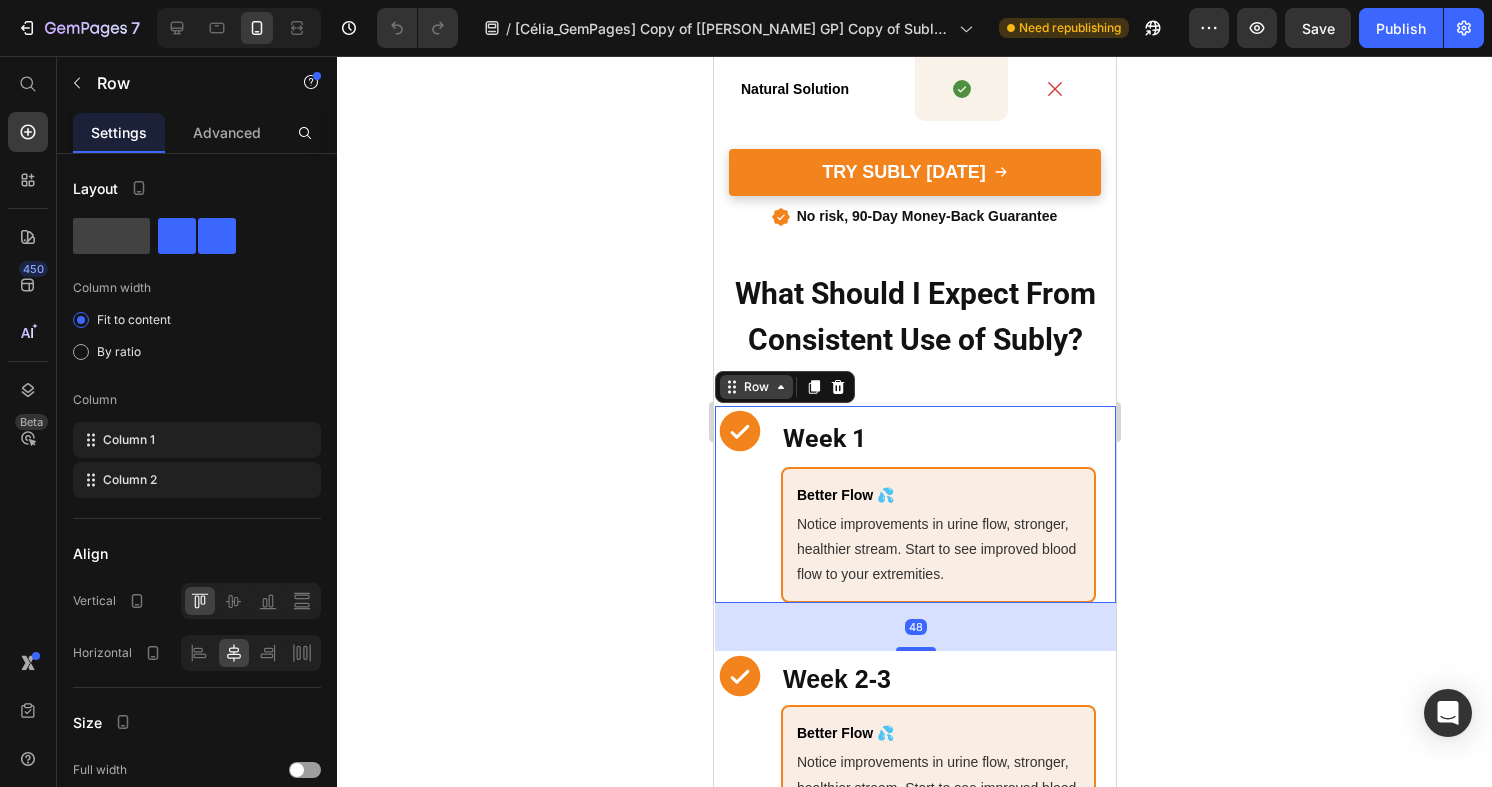 click on "Row" at bounding box center (755, 387) 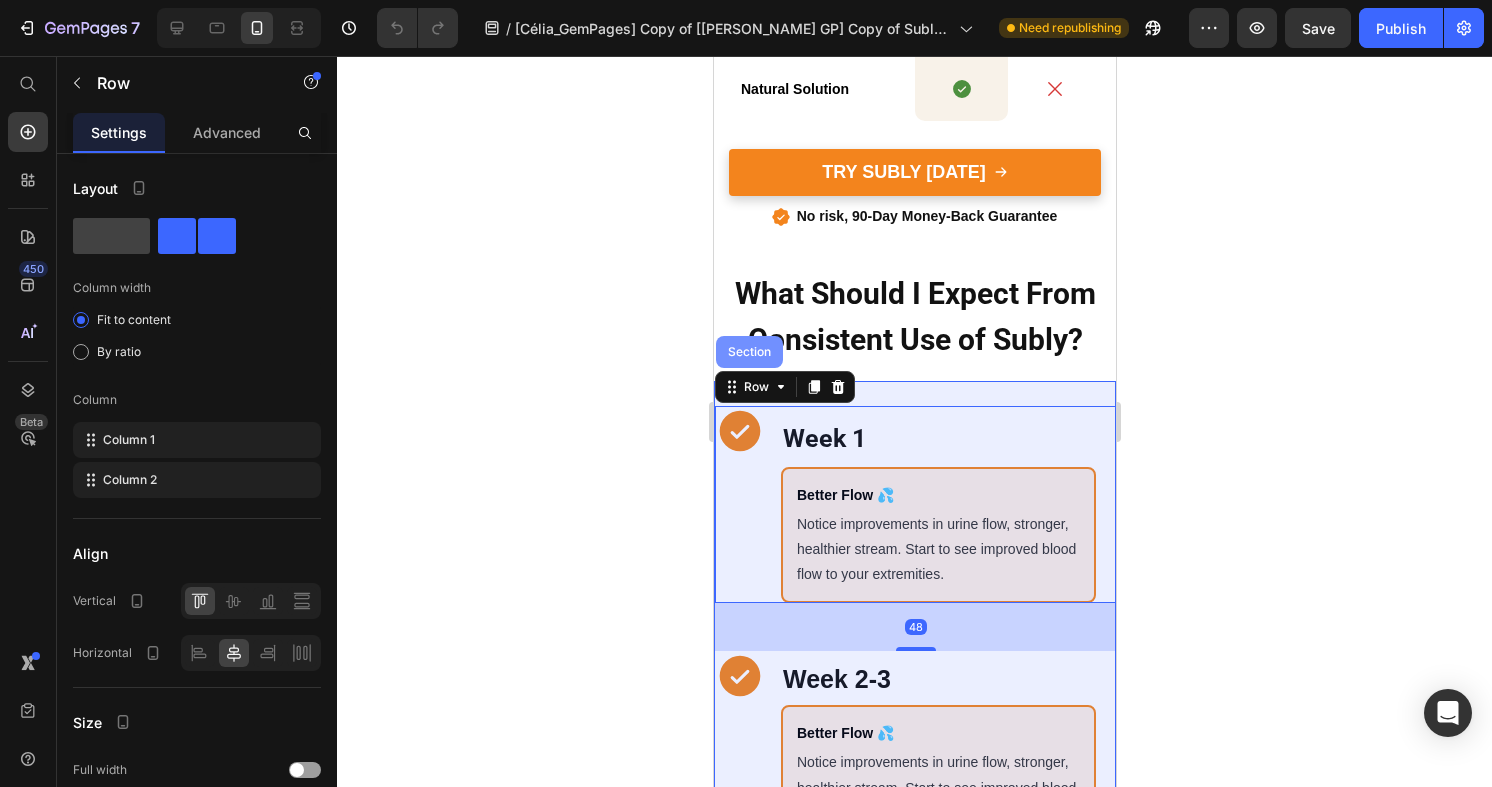 click on "Section" at bounding box center (748, 352) 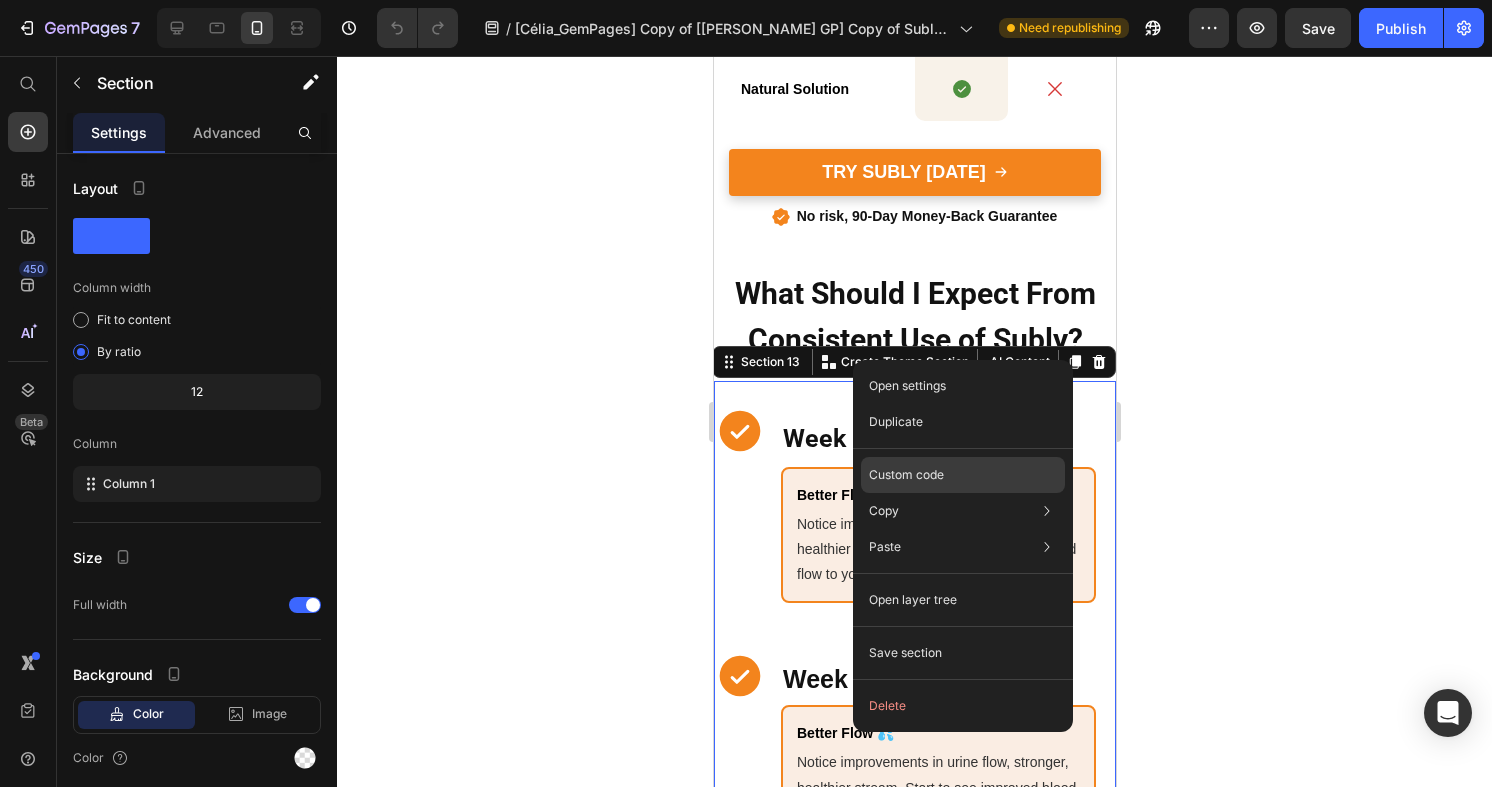 click on "Custom code" at bounding box center [906, 475] 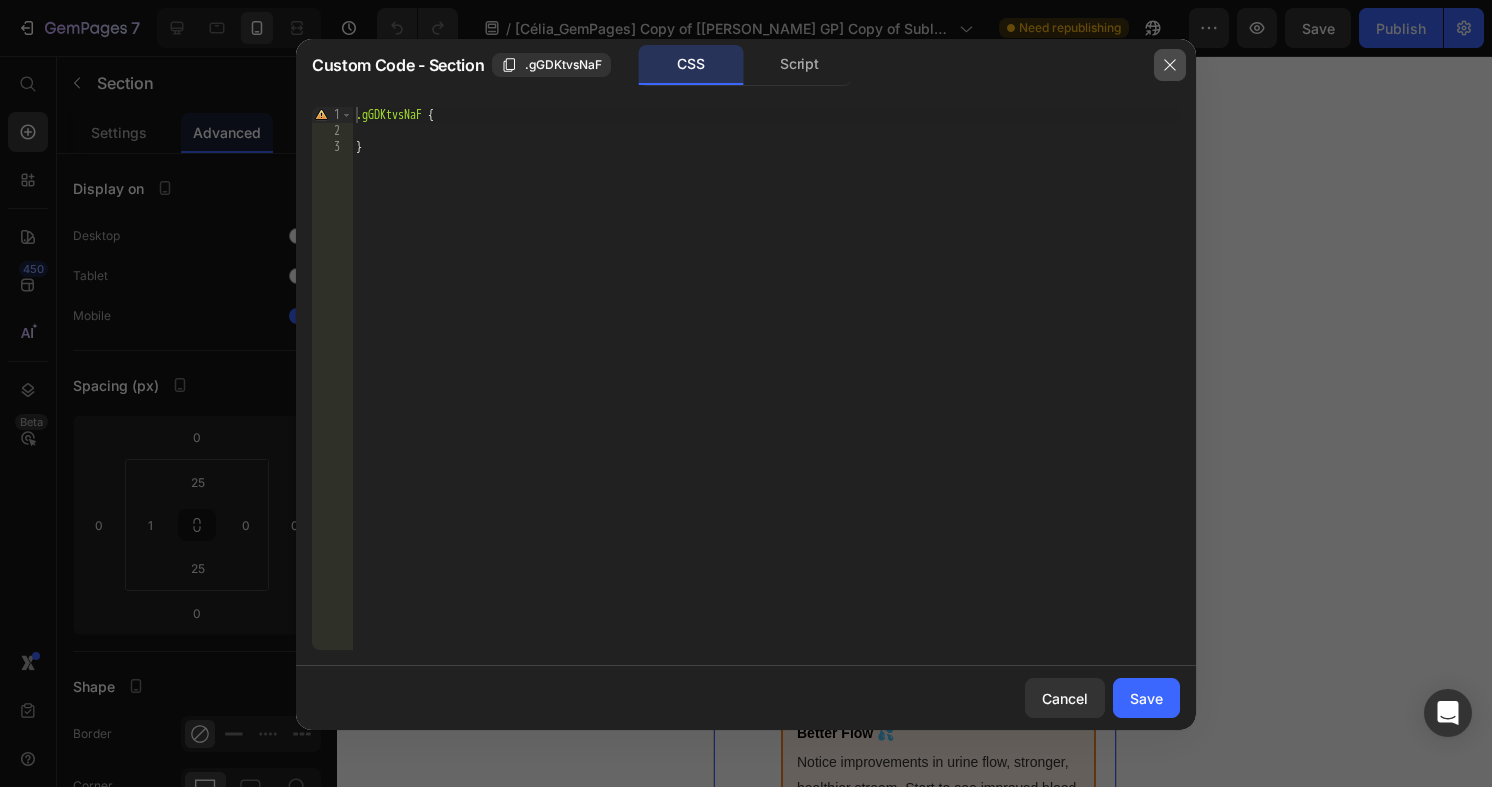 click 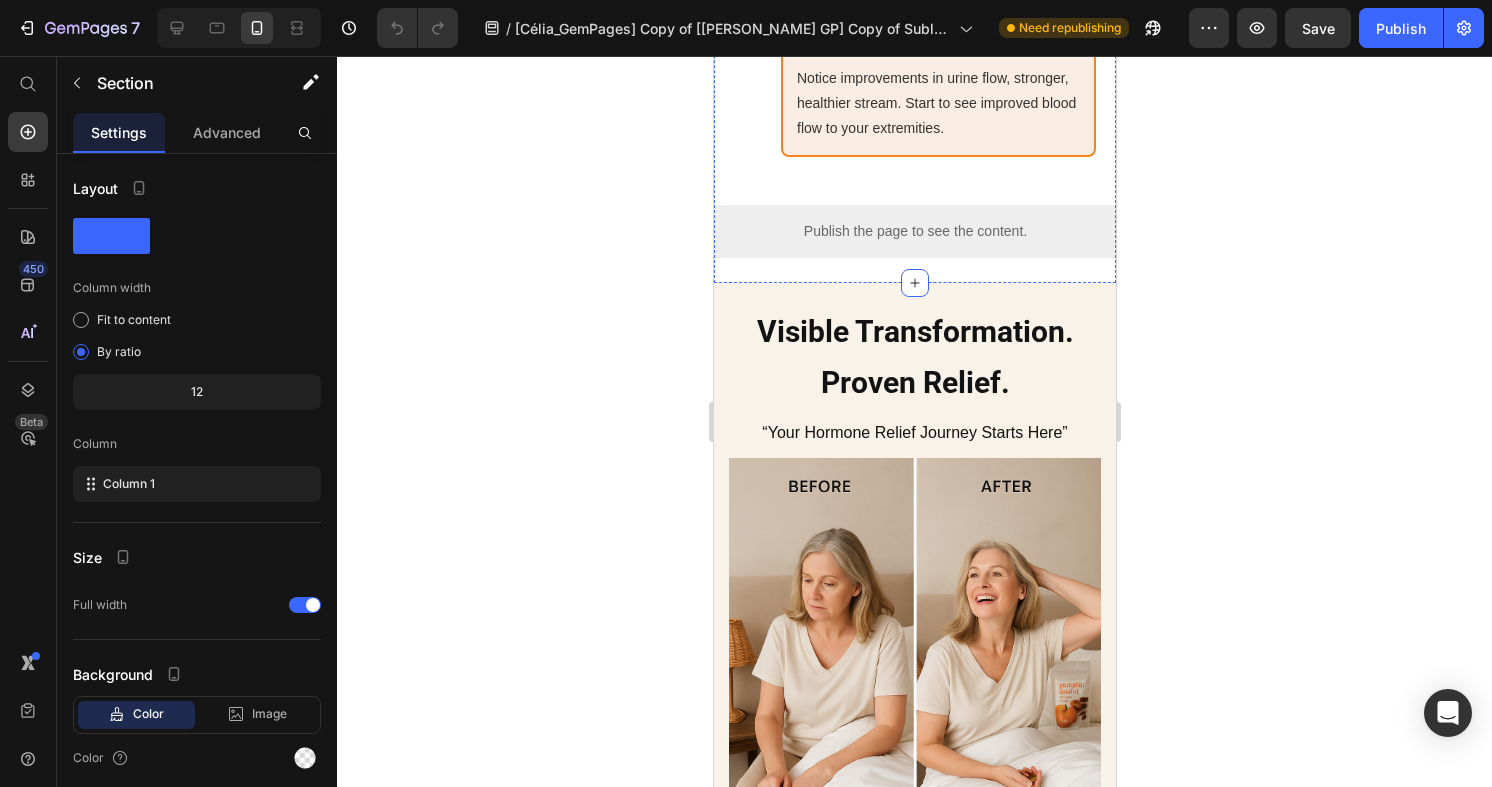scroll, scrollTop: 8730, scrollLeft: 0, axis: vertical 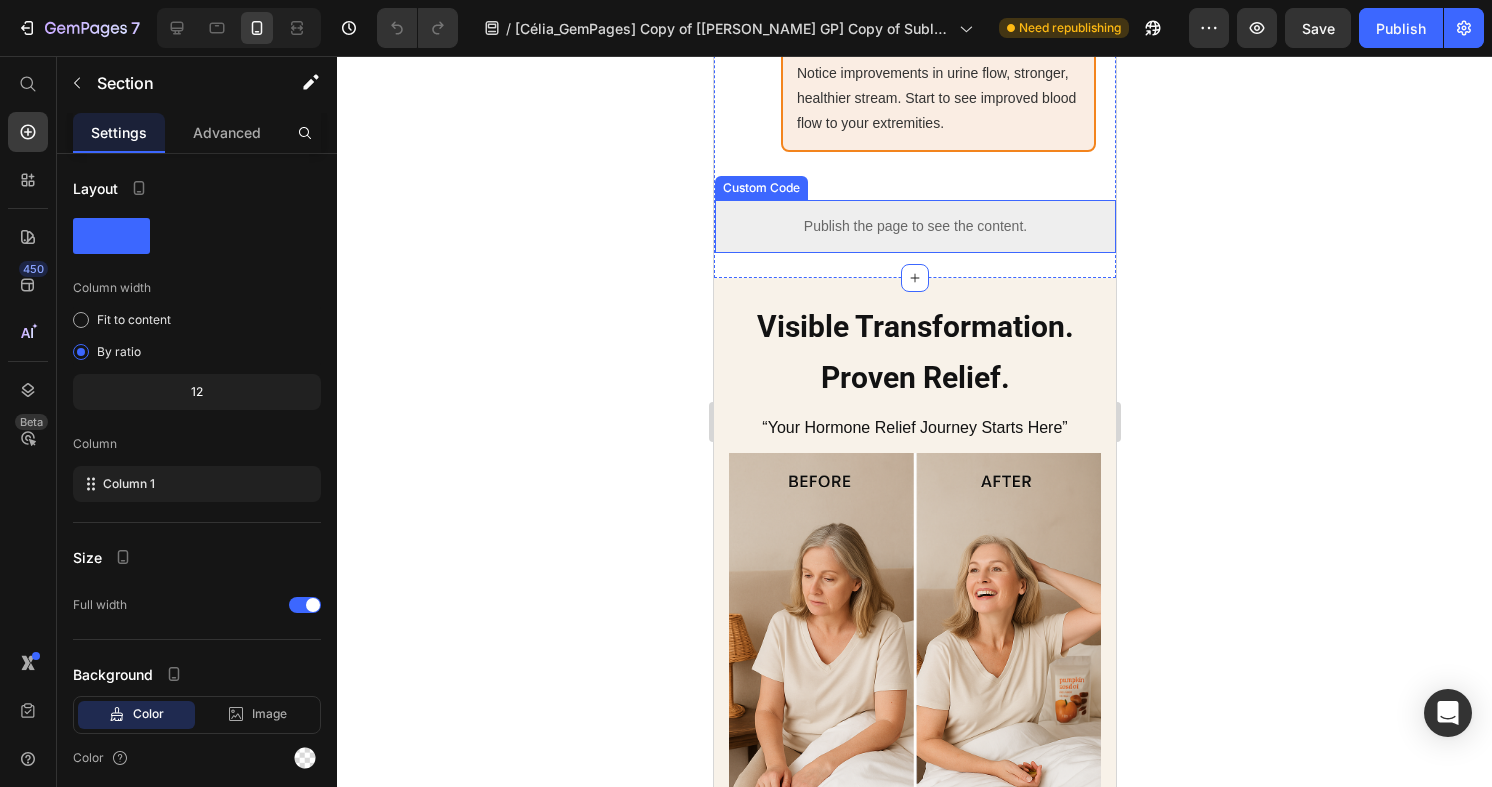 click on "Publish the page to see the content." at bounding box center (914, 226) 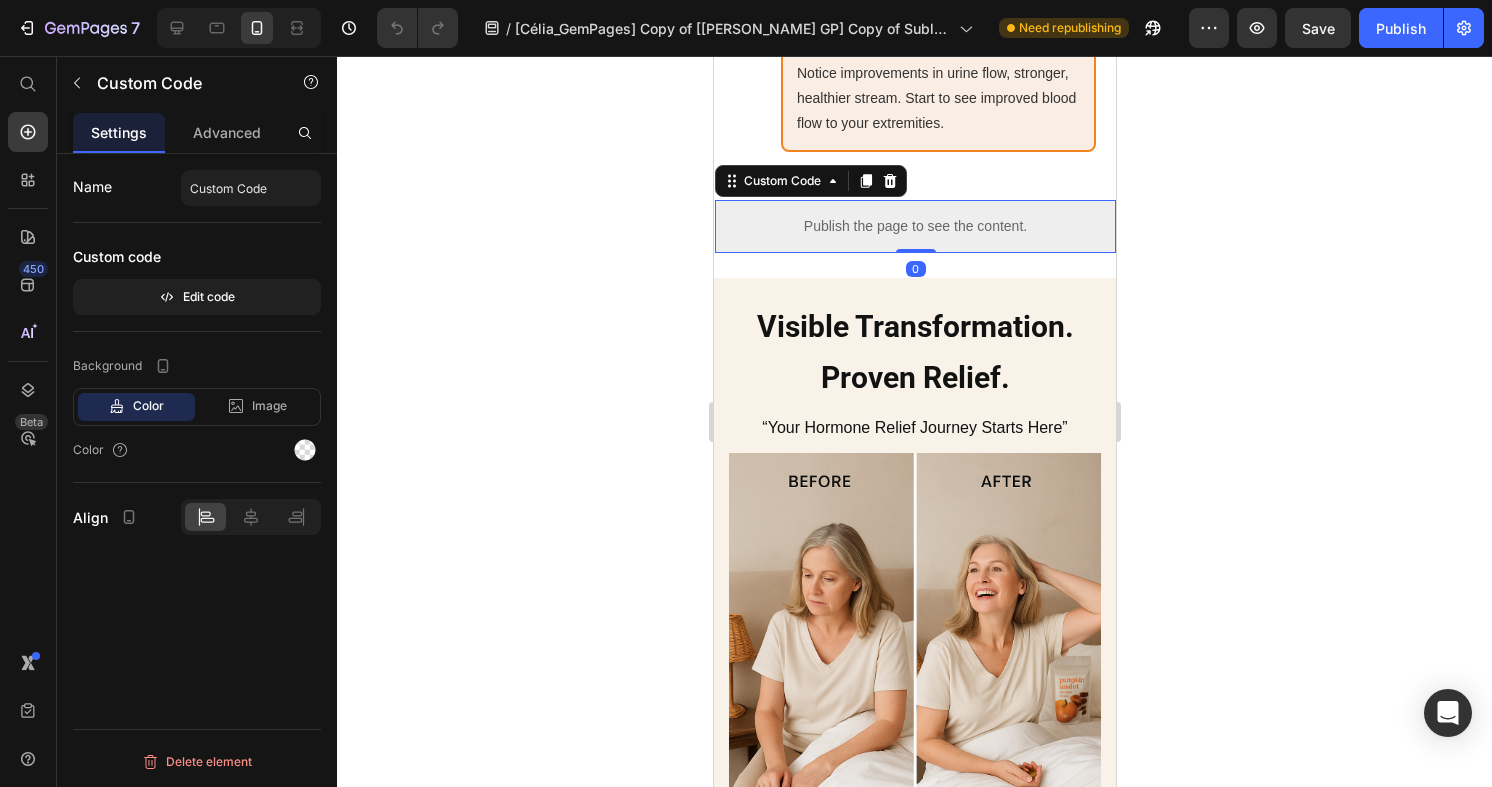 click on "Publish the page to see the content." at bounding box center [914, 226] 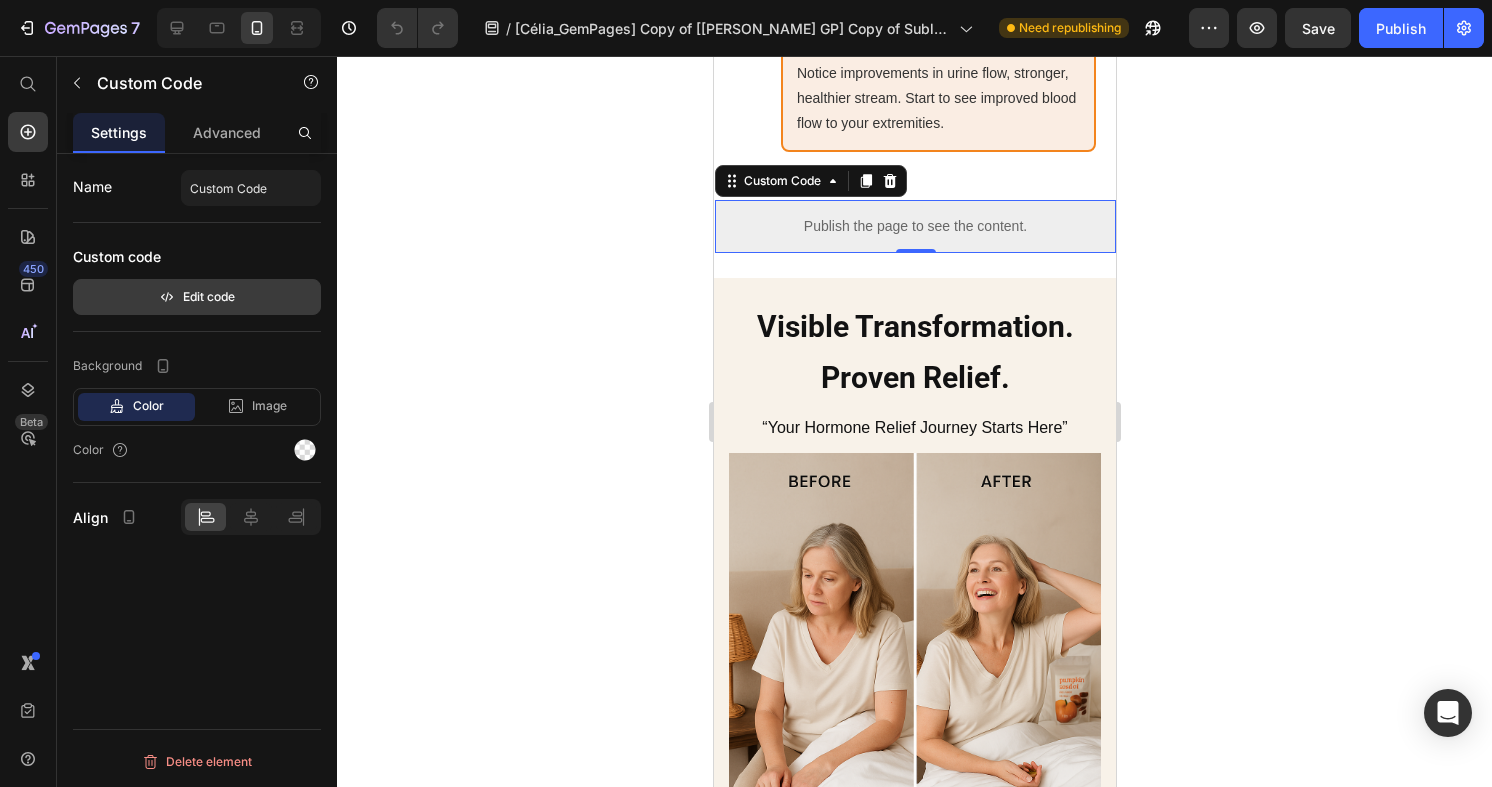 click on "Edit code" at bounding box center [197, 297] 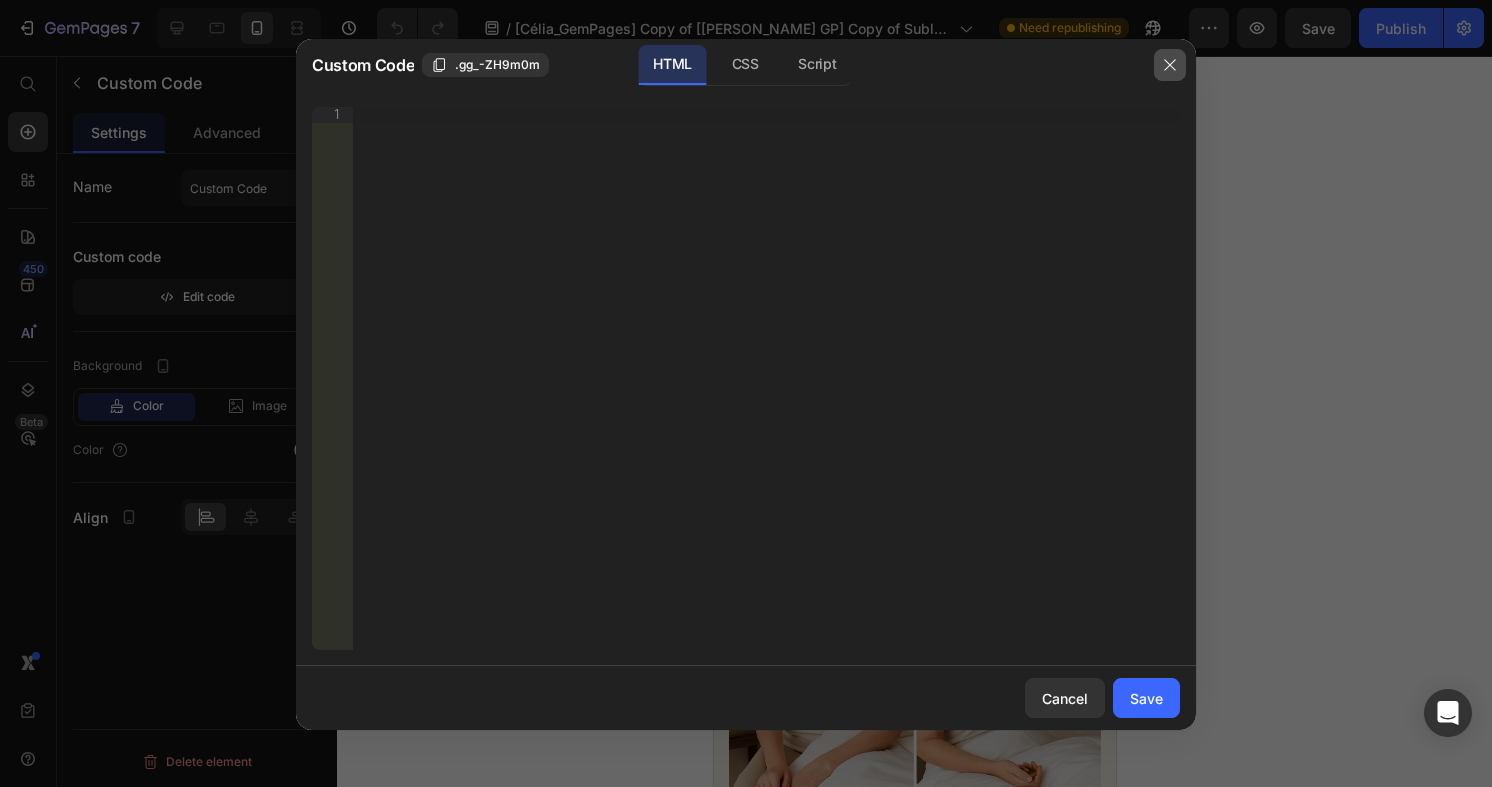 click 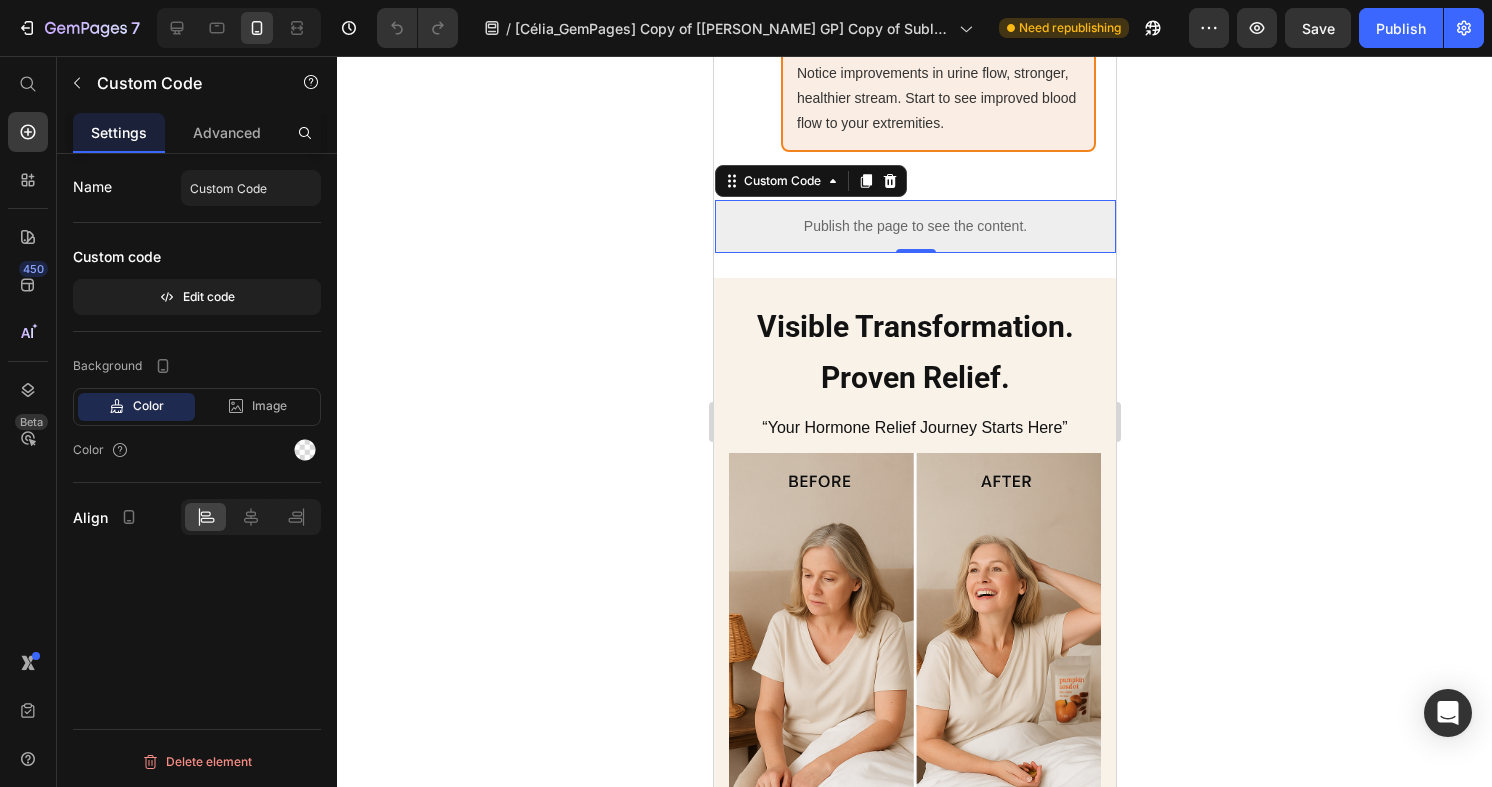 click on "Publish the page to see the content." at bounding box center [914, 226] 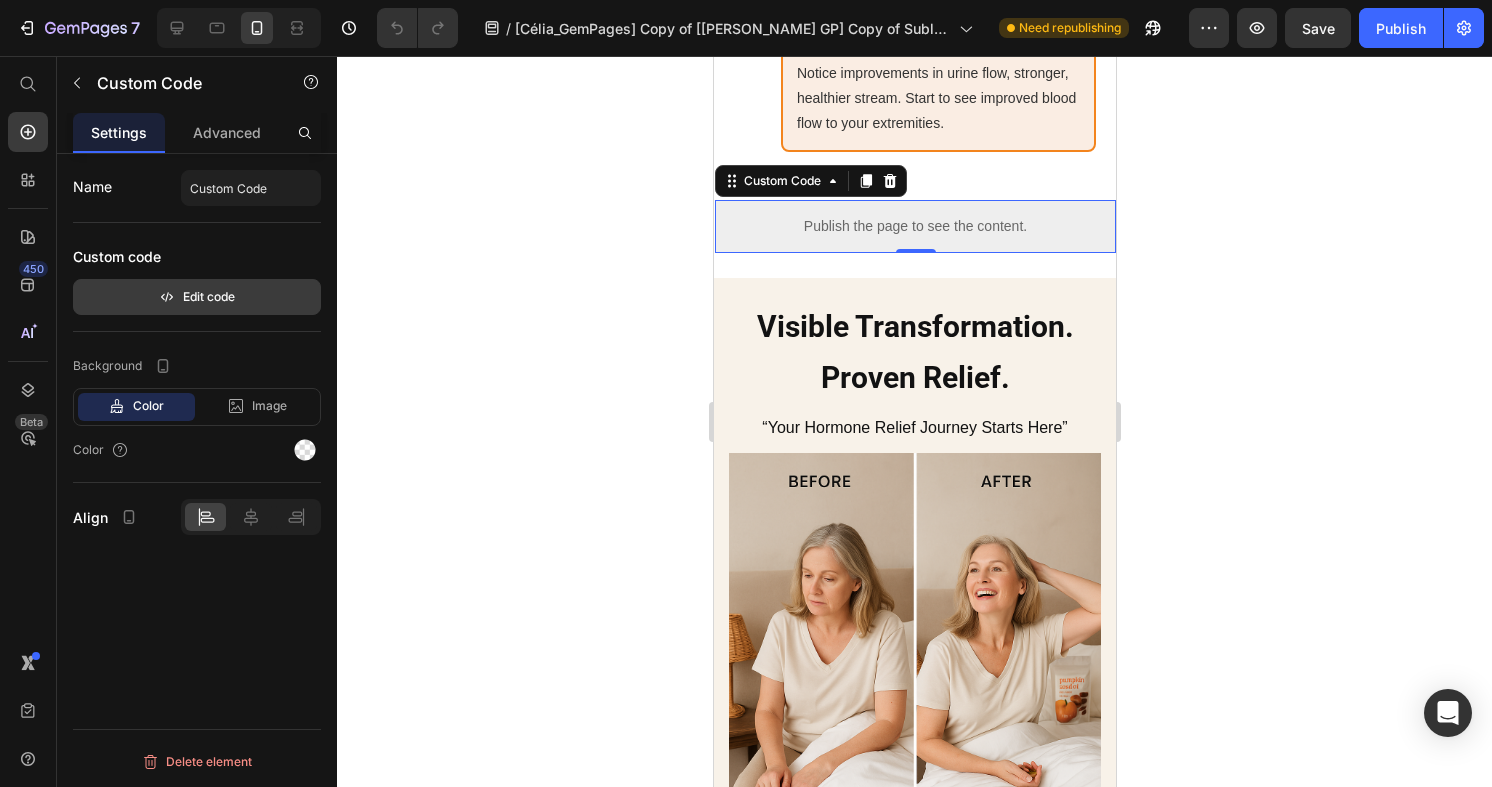 click on "Edit code" at bounding box center (197, 297) 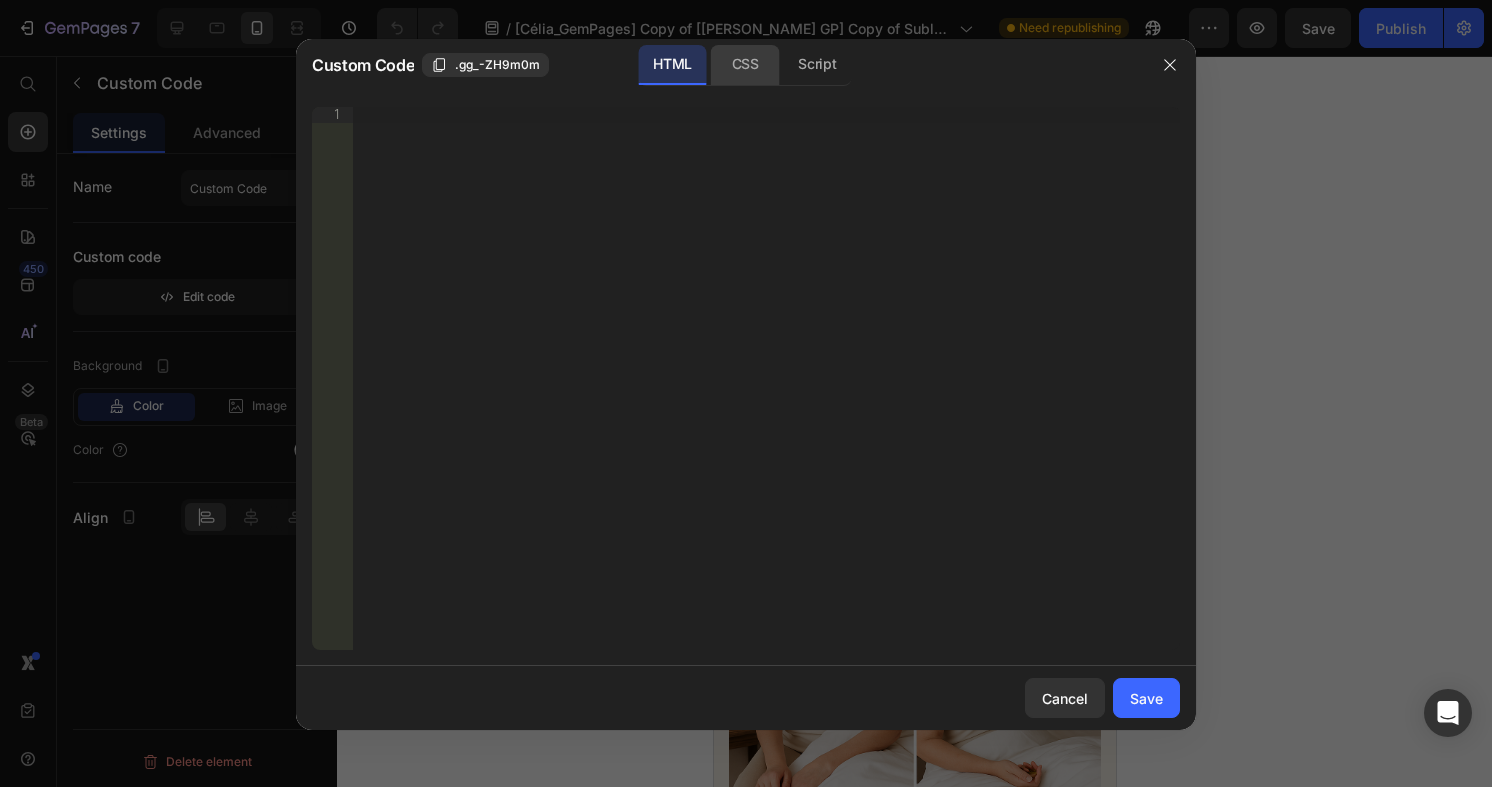 click on "CSS" 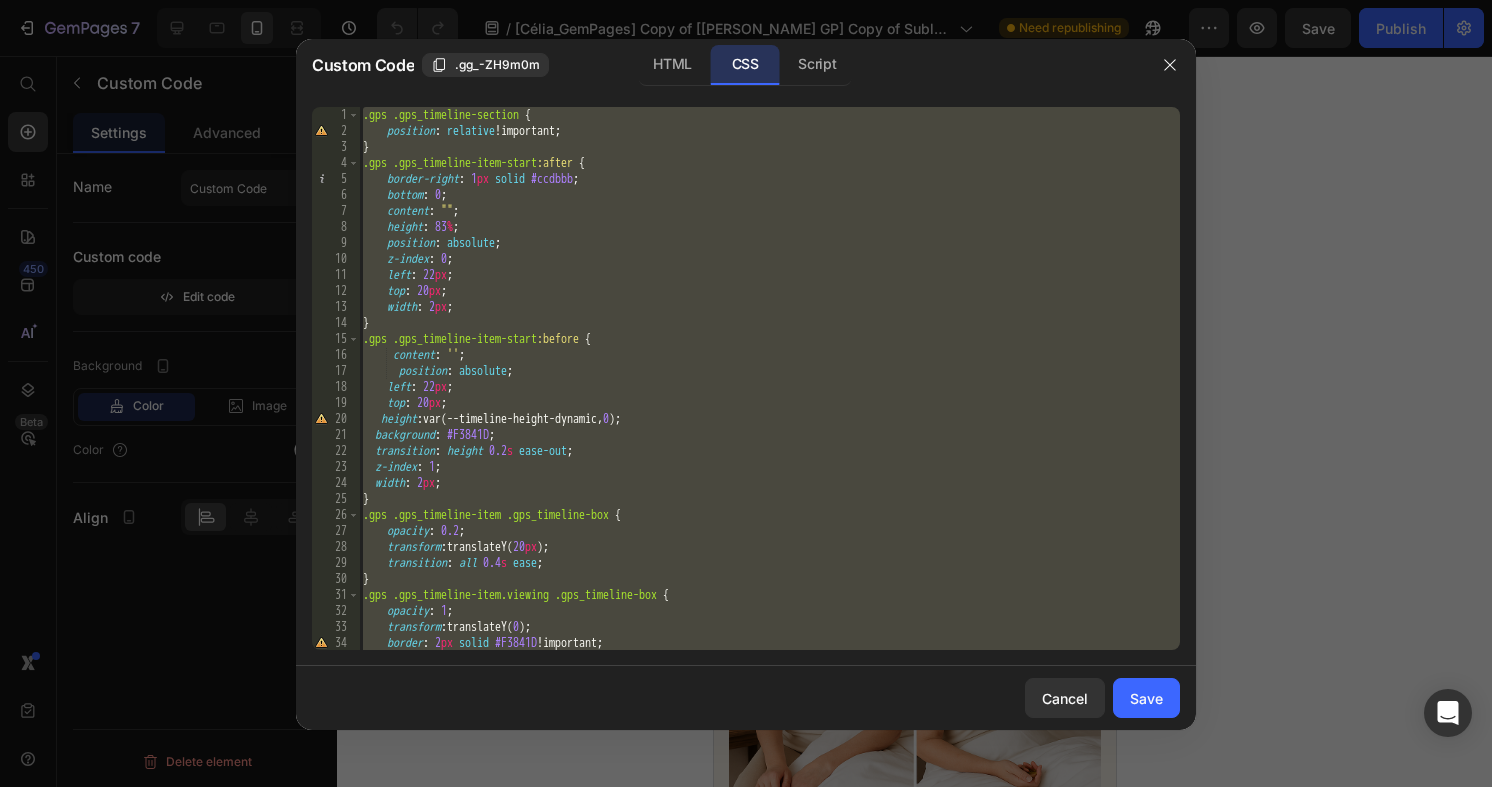 click on ".gps   .gps_timeline-section   {      position :   relative  !important ; } .gps   .gps_timeline-item-start :after   {      border-right :   1 px   solid   #ccdbbb ;      bottom :   0 ;      content :   " " ;      height :   83 % ;      position :   absolute ;      z-index :   0 ;      left :   22 px ;      top :   20 px ;      width :   2 px ; } .gps   .gps_timeline-item-start :before   {        content :   ' ' ;         position :   absolute ;      left :   22 px ;      top :   20 px ;     height :  var(--timeline-height-dynamic,  0 ) ;    background :   #F3841D ;    transition :   height   0.2 s   ease-out ;    z-index :   1 ;    width :   2 px ; } .gps   .gps_timeline-item   .gps_timeline-box   {      opacity :   0.2 ;      transform :  translateY( 20 px ) ;      transition :   all   0.4 s   ease ; } .gps   .gps_timeline-item.viewing   .gps_timeline-box   {      opacity :   1 ;      transform :  translateY( 0 ) ;      border :   2 px   solid   #F3841D  !important ; }" at bounding box center (769, 394) 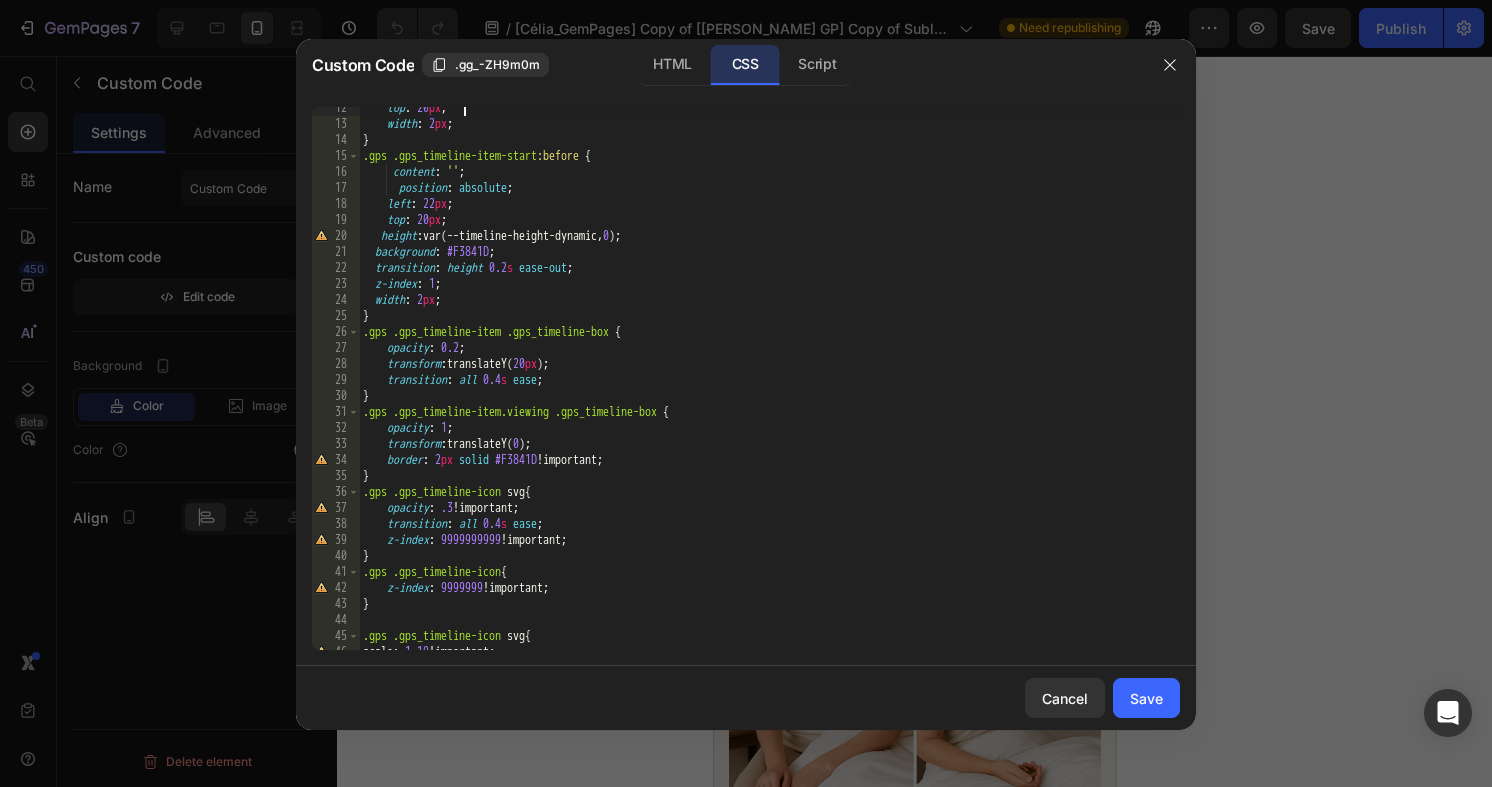scroll, scrollTop: 183, scrollLeft: 0, axis: vertical 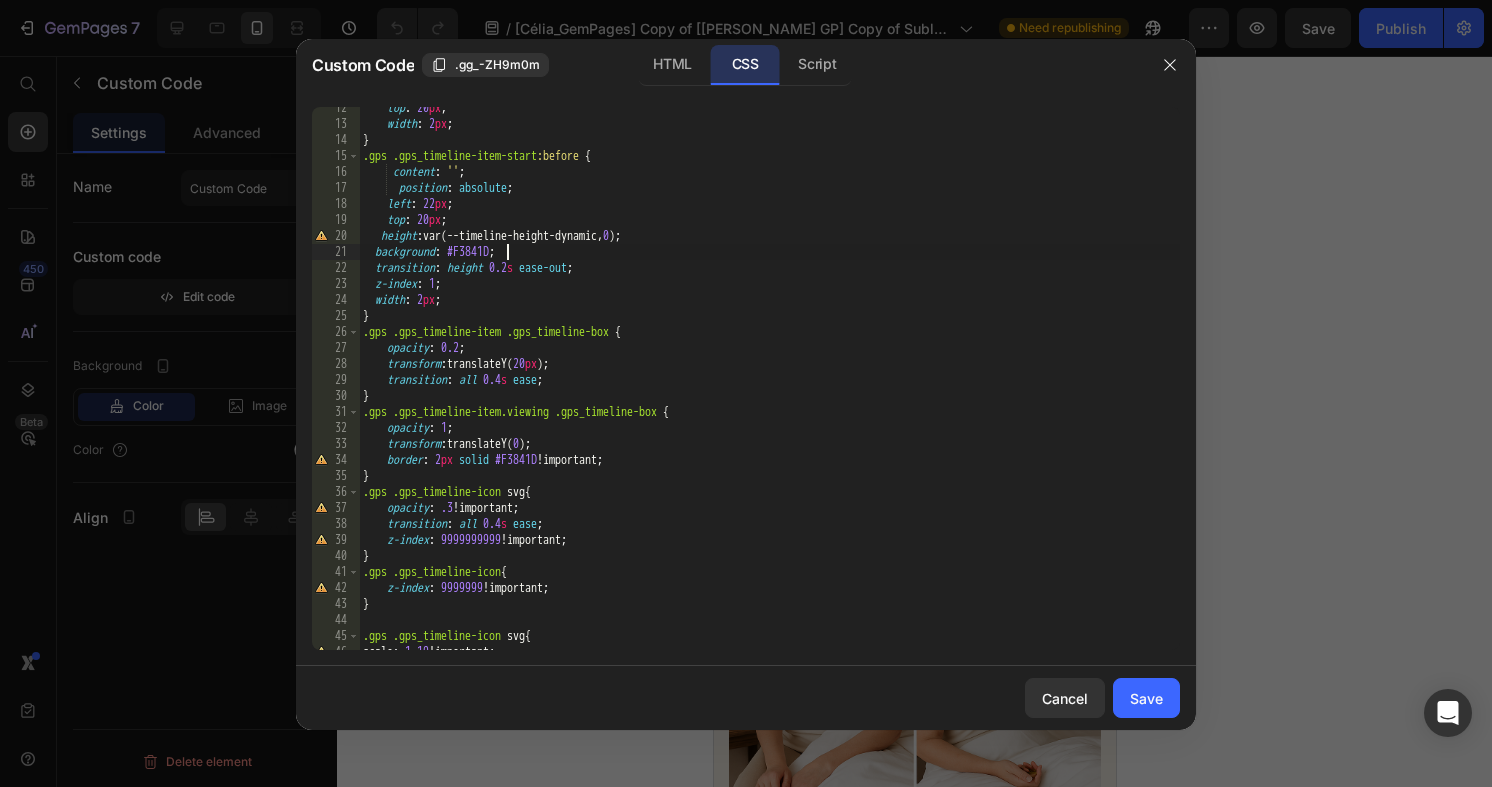 click on "top :   20 px ;      width :   2 px ; } .gps   .gps_timeline-item-start :before   {        content :   ' ' ;         position :   absolute ;      left :   22 px ;      top :   20 px ;     height :  var(--timeline-height-dynamic,  0 ) ;    background :   #F3841D ;    transition :   height   0.2 s   ease-out ;    z-index :   1 ;    width :   2 px ; } .gps   .gps_timeline-item   .gps_timeline-box   {      opacity :   0.2 ;      transform :  translateY( 20 px ) ;      transition :   all   0.4 s   ease ; } .gps   .gps_timeline-item.viewing   .gps_timeline-box   {      opacity :   1 ;      transform :  translateY( 0 ) ;      border :   2 px   solid   #F3841D  !important ; }   .gps   .gps_timeline-icon   svg {      opacity :   .3  !important ;      transition :   all   0.4 s   ease ;      z-index :   9999999999 !important ; } .gps   .gps_timeline-icon {      z-index :   9999999 !important ; } .gps   .gps_timeline-icon   svg {     scale :   1.19 !important ;" at bounding box center (769, 387) 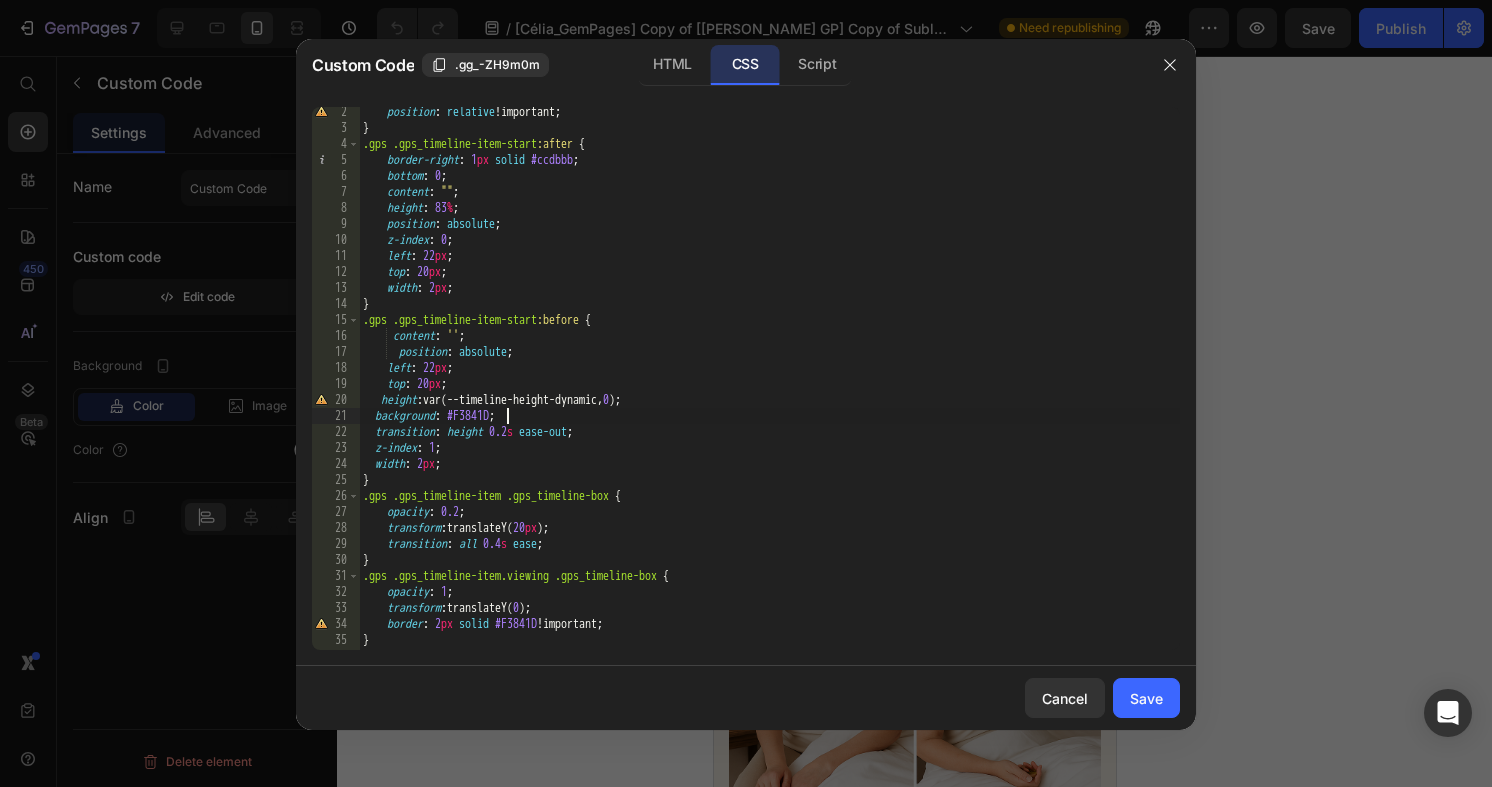 scroll, scrollTop: 0, scrollLeft: 0, axis: both 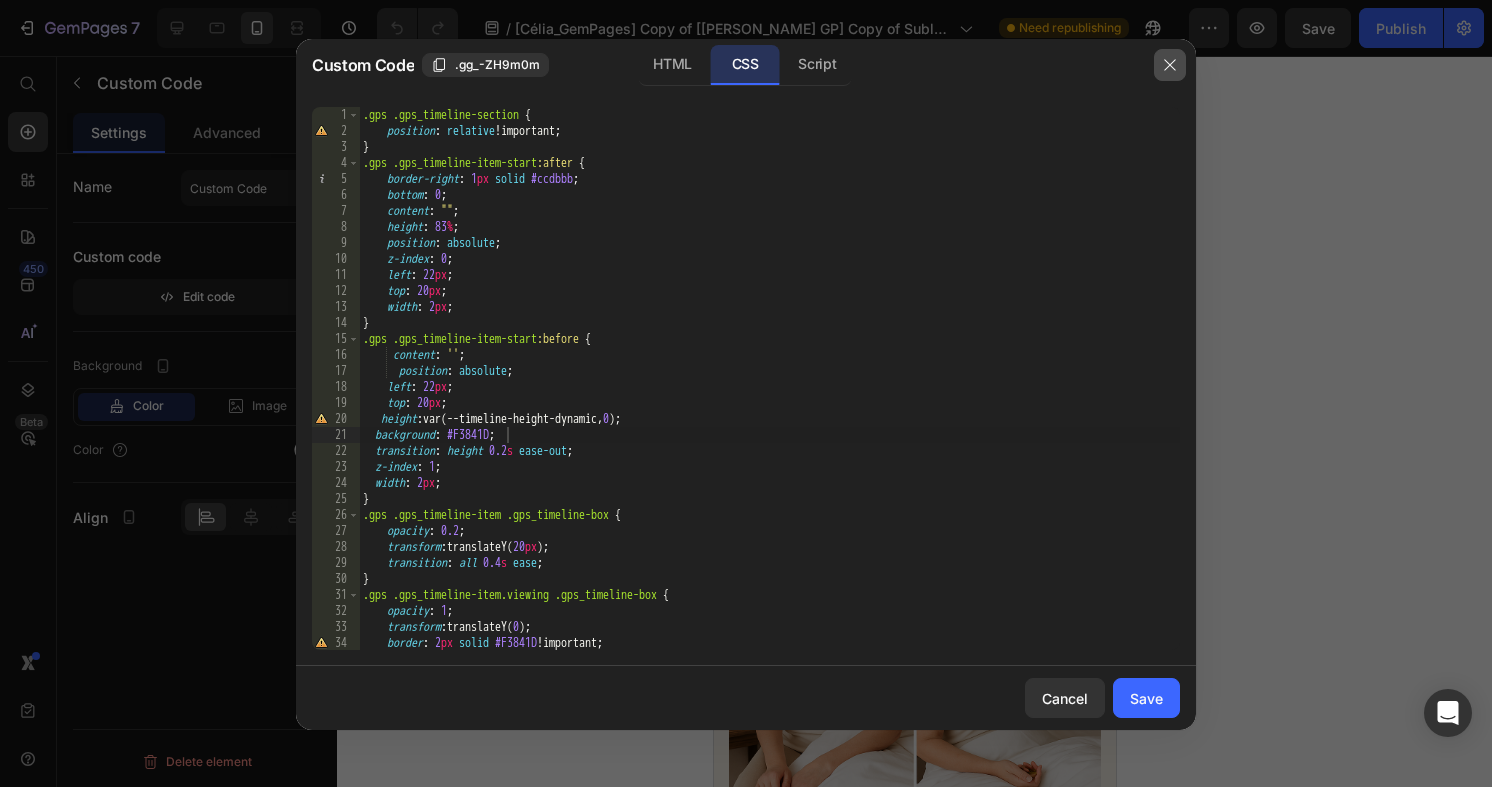 click 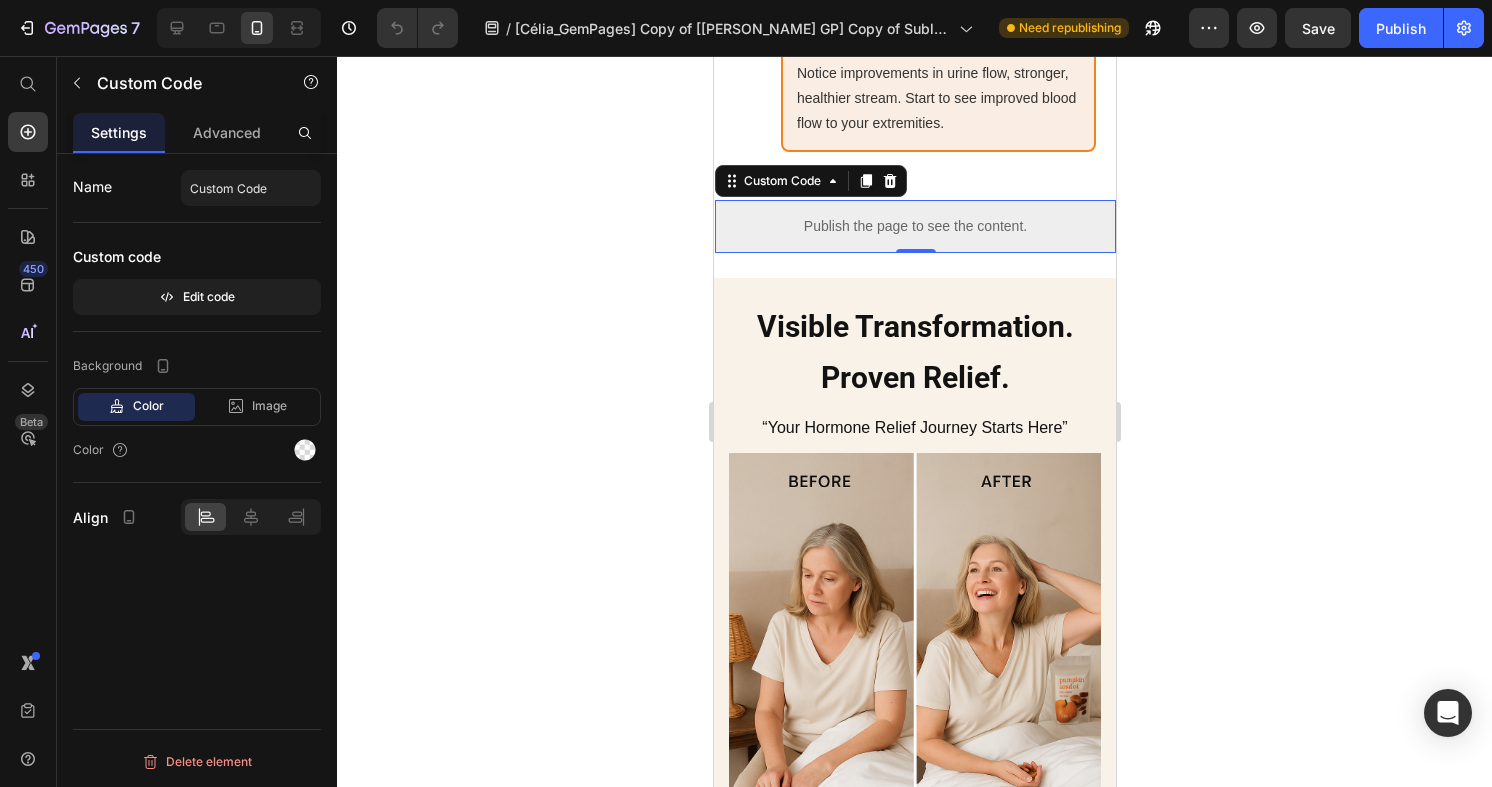 click on "Publish the page to see the content." at bounding box center (914, 226) 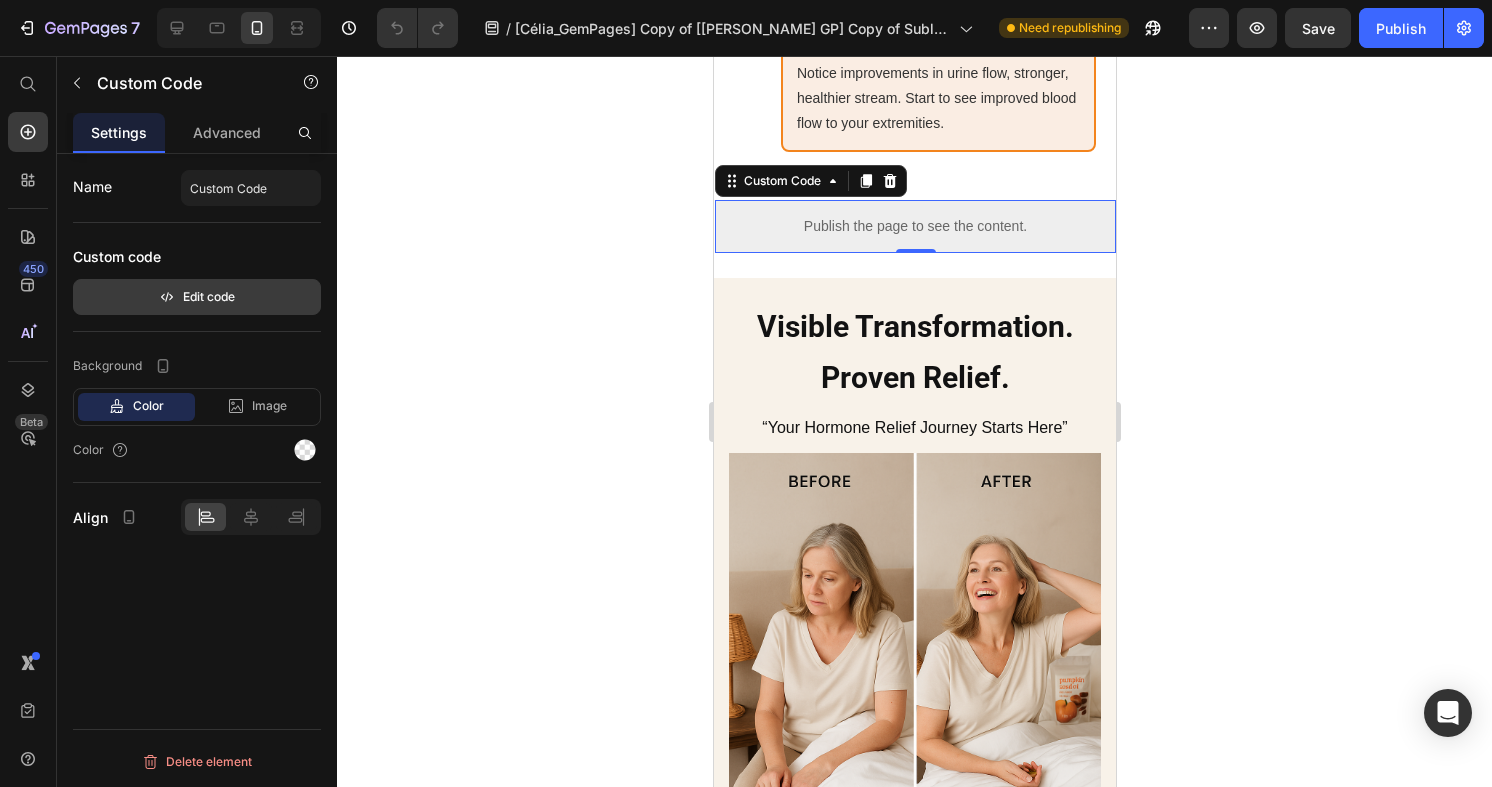 click on "Edit code" at bounding box center [197, 297] 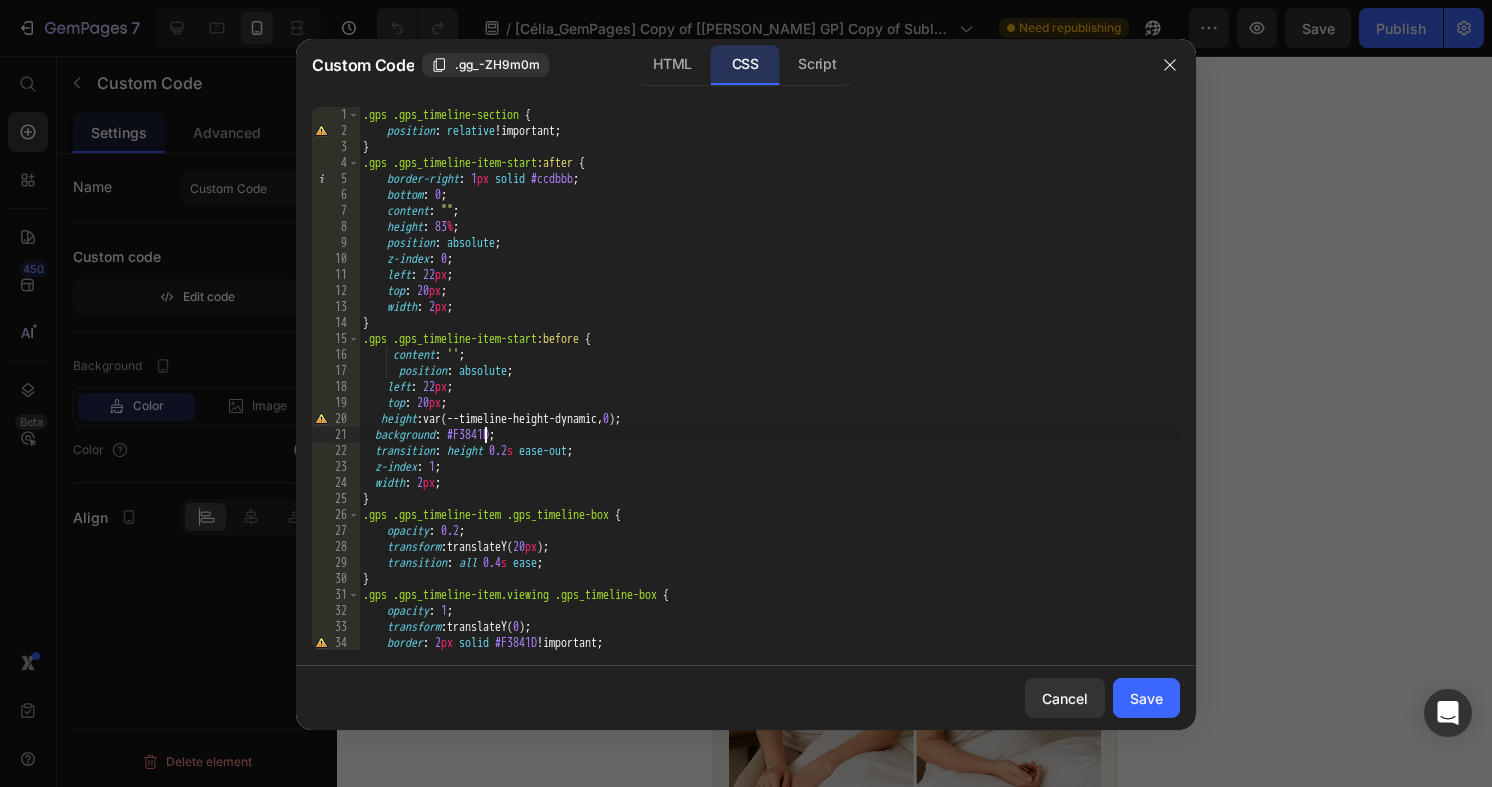 click on ".gps   .gps_timeline-section   {      position :   relative  !important ; } .gps   .gps_timeline-item-start :after   {      border-right :   1 px   solid   #ccdbbb ;      bottom :   0 ;      content :   " " ;      height :   83 % ;      position :   absolute ;      z-index :   0 ;      left :   22 px ;      top :   20 px ;      width :   2 px ; } .gps   .gps_timeline-item-start :before   {        content :   ' ' ;         position :   absolute ;      left :   22 px ;      top :   20 px ;     height :  var(--timeline-height-dynamic,  0 ) ;    background :   #F3841D ;    transition :   height   0.2 s   ease-out ;    z-index :   1 ;    width :   2 px ; } .gps   .gps_timeline-item   .gps_timeline-box   {      opacity :   0.2 ;      transform :  translateY( 20 px ) ;      transition :   all   0.4 s   ease ; } .gps   .gps_timeline-item.viewing   .gps_timeline-box   {      opacity :   1 ;      transform :  translateY( 0 ) ;      border :   2 px   solid   #F3841D  !important ; }" at bounding box center (769, 394) 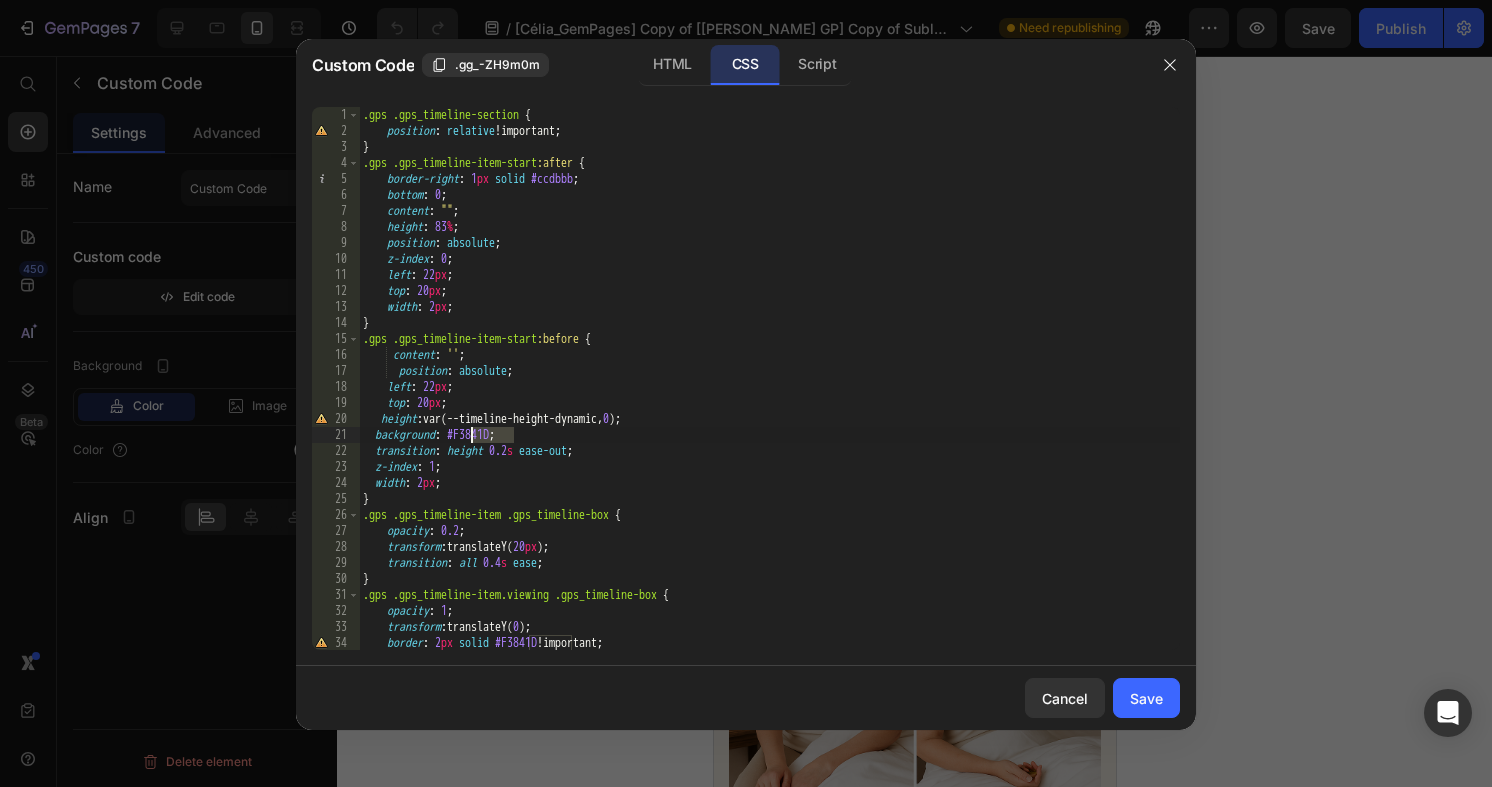 click on ".gps   .gps_timeline-section   {      position :   relative  !important ; } .gps   .gps_timeline-item-start :after   {      border-right :   1 px   solid   #ccdbbb ;      bottom :   0 ;      content :   " " ;      height :   83 % ;      position :   absolute ;      z-index :   0 ;      left :   22 px ;      top :   20 px ;      width :   2 px ; } .gps   .gps_timeline-item-start :before   {        content :   ' ' ;         position :   absolute ;      left :   22 px ;      top :   20 px ;     height :  var(--timeline-height-dynamic,  0 ) ;    background :   #F3841D ;    transition :   height   0.2 s   ease-out ;    z-index :   1 ;    width :   2 px ; } .gps   .gps_timeline-item   .gps_timeline-box   {      opacity :   0.2 ;      transform :  translateY( 20 px ) ;      transition :   all   0.4 s   ease ; } .gps   .gps_timeline-item.viewing   .gps_timeline-box   {      opacity :   1 ;      transform :  translateY( 0 ) ;      border :   2 px   solid   #F3841D  !important ; }" at bounding box center [769, 394] 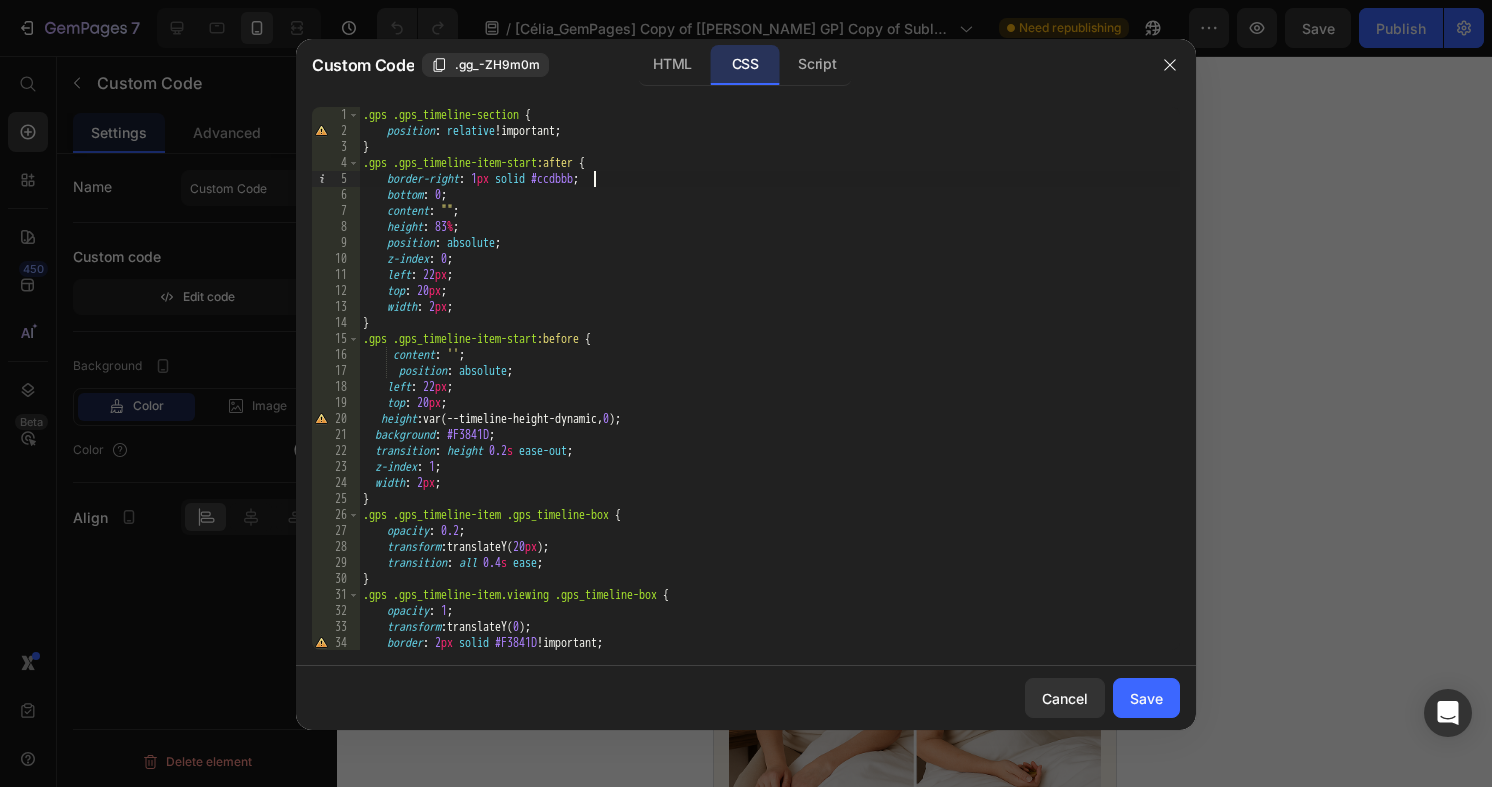 click on ".gps   .gps_timeline-section   {      position :   relative  !important ; } .gps   .gps_timeline-item-start :after   {      border-right :   1 px   solid   #ccdbbb ;      bottom :   0 ;      content :   " " ;      height :   83 % ;      position :   absolute ;      z-index :   0 ;      left :   22 px ;      top :   20 px ;      width :   2 px ; } .gps   .gps_timeline-item-start :before   {        content :   ' ' ;         position :   absolute ;      left :   22 px ;      top :   20 px ;     height :  var(--timeline-height-dynamic,  0 ) ;    background :   #F3841D ;    transition :   height   0.2 s   ease-out ;    z-index :   1 ;    width :   2 px ; } .gps   .gps_timeline-item   .gps_timeline-box   {      opacity :   0.2 ;      transform :  translateY( 20 px ) ;      transition :   all   0.4 s   ease ; } .gps   .gps_timeline-item.viewing   .gps_timeline-box   {      opacity :   1 ;      transform :  translateY( 0 ) ;      border :   2 px   solid   #F3841D  !important ; }" at bounding box center (769, 394) 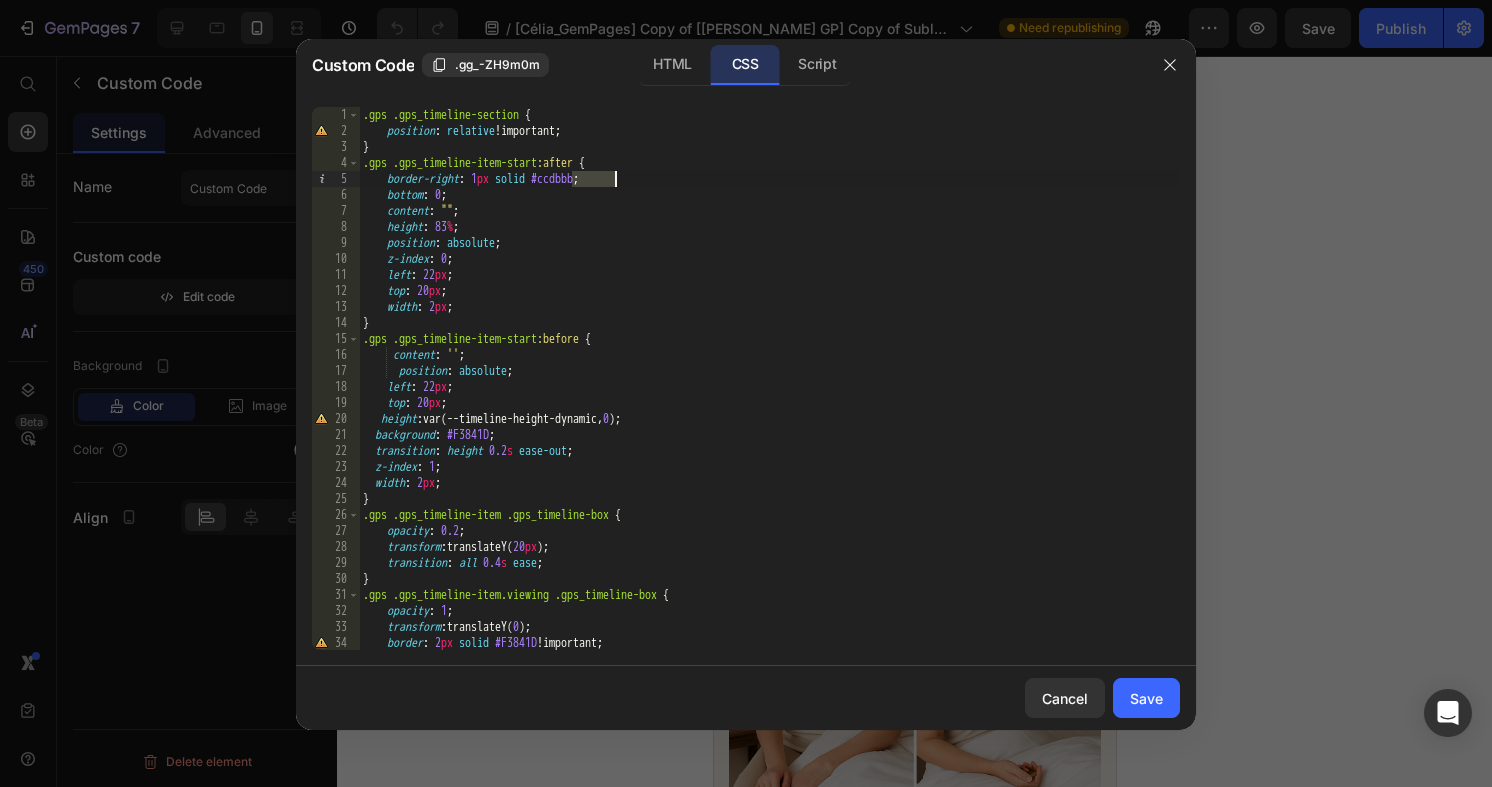 click on ".gps   .gps_timeline-section   {      position :   relative  !important ; } .gps   .gps_timeline-item-start :after   {      border-right :   1 px   solid   #ccdbbb ;      bottom :   0 ;      content :   " " ;      height :   83 % ;      position :   absolute ;      z-index :   0 ;      left :   22 px ;      top :   20 px ;      width :   2 px ; } .gps   .gps_timeline-item-start :before   {        content :   ' ' ;         position :   absolute ;      left :   22 px ;      top :   20 px ;     height :  var(--timeline-height-dynamic,  0 ) ;    background :   #F3841D ;    transition :   height   0.2 s   ease-out ;    z-index :   1 ;    width :   2 px ; } .gps   .gps_timeline-item   .gps_timeline-box   {      opacity :   0.2 ;      transform :  translateY( 20 px ) ;      transition :   all   0.4 s   ease ; } .gps   .gps_timeline-item.viewing   .gps_timeline-box   {      opacity :   1 ;      transform :  translateY( 0 ) ;      border :   2 px   solid   #F3841D  !important ; }" at bounding box center [769, 394] 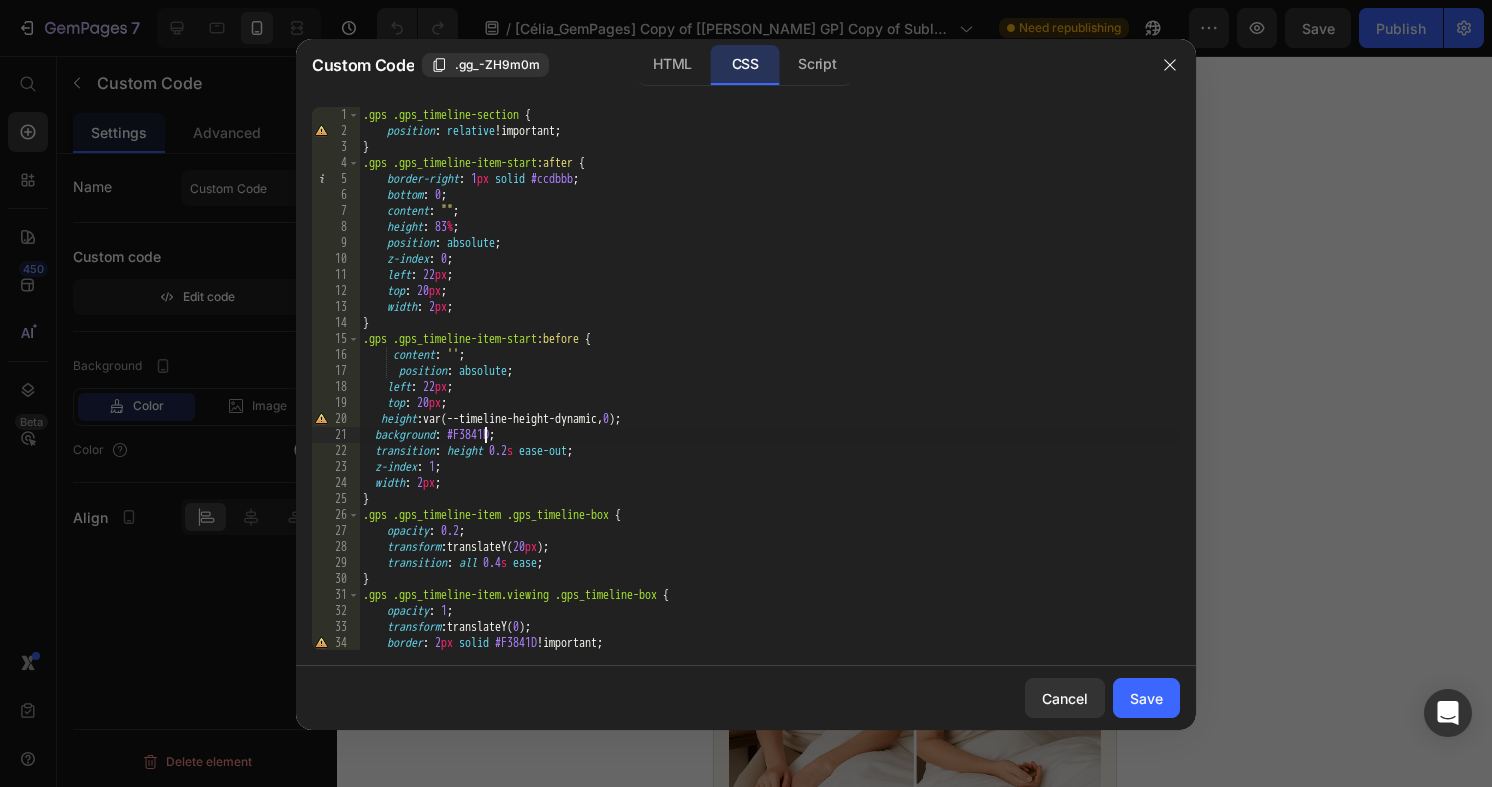 click on ".gps   .gps_timeline-section   {      position :   relative  !important ; } .gps   .gps_timeline-item-start :after   {      border-right :   1 px   solid   #ccdbbb ;      bottom :   0 ;      content :   " " ;      height :   83 % ;      position :   absolute ;      z-index :   0 ;      left :   22 px ;      top :   20 px ;      width :   2 px ; } .gps   .gps_timeline-item-start :before   {        content :   ' ' ;         position :   absolute ;      left :   22 px ;      top :   20 px ;     height :  var(--timeline-height-dynamic,  0 ) ;    background :   #F3841D ;    transition :   height   0.2 s   ease-out ;    z-index :   1 ;    width :   2 px ; } .gps   .gps_timeline-item   .gps_timeline-box   {      opacity :   0.2 ;      transform :  translateY( 20 px ) ;      transition :   all   0.4 s   ease ; } .gps   .gps_timeline-item.viewing   .gps_timeline-box   {      opacity :   1 ;      transform :  translateY( 0 ) ;      border :   2 px   solid   #F3841D  !important ; }" at bounding box center [769, 394] 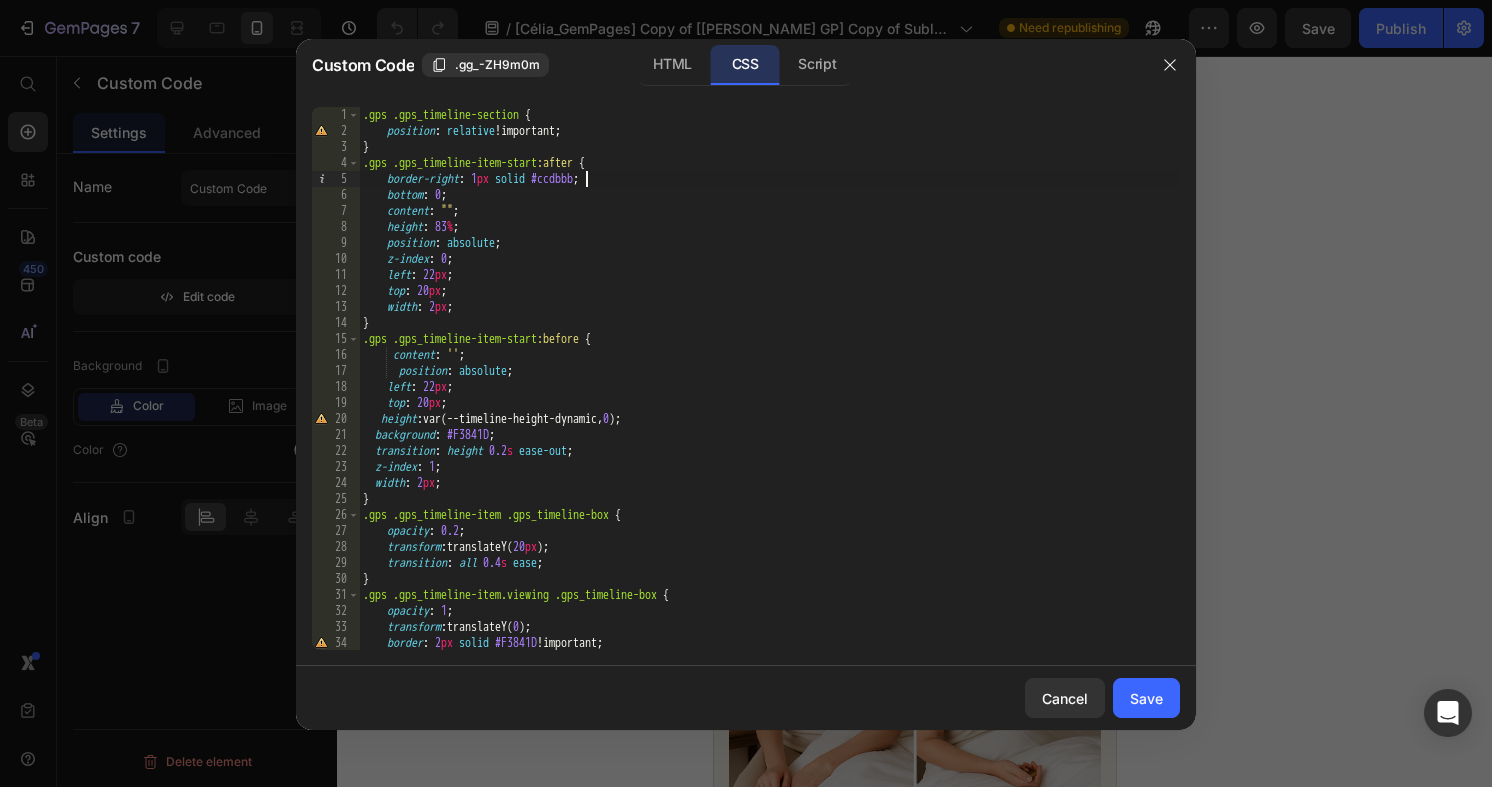click on ".gps   .gps_timeline-section   {      position :   relative  !important ; } .gps   .gps_timeline-item-start :after   {      border-right :   1 px   solid   #ccdbbb ;      bottom :   0 ;      content :   " " ;      height :   83 % ;      position :   absolute ;      z-index :   0 ;      left :   22 px ;      top :   20 px ;      width :   2 px ; } .gps   .gps_timeline-item-start :before   {        content :   ' ' ;         position :   absolute ;      left :   22 px ;      top :   20 px ;     height :  var(--timeline-height-dynamic,  0 ) ;    background :   #F3841D ;    transition :   height   0.2 s   ease-out ;    z-index :   1 ;    width :   2 px ; } .gps   .gps_timeline-item   .gps_timeline-box   {      opacity :   0.2 ;      transform :  translateY( 20 px ) ;      transition :   all   0.4 s   ease ; } .gps   .gps_timeline-item.viewing   .gps_timeline-box   {      opacity :   1 ;      transform :  translateY( 0 ) ;      border :   2 px   solid   #F3841D  !important ; }" at bounding box center (769, 394) 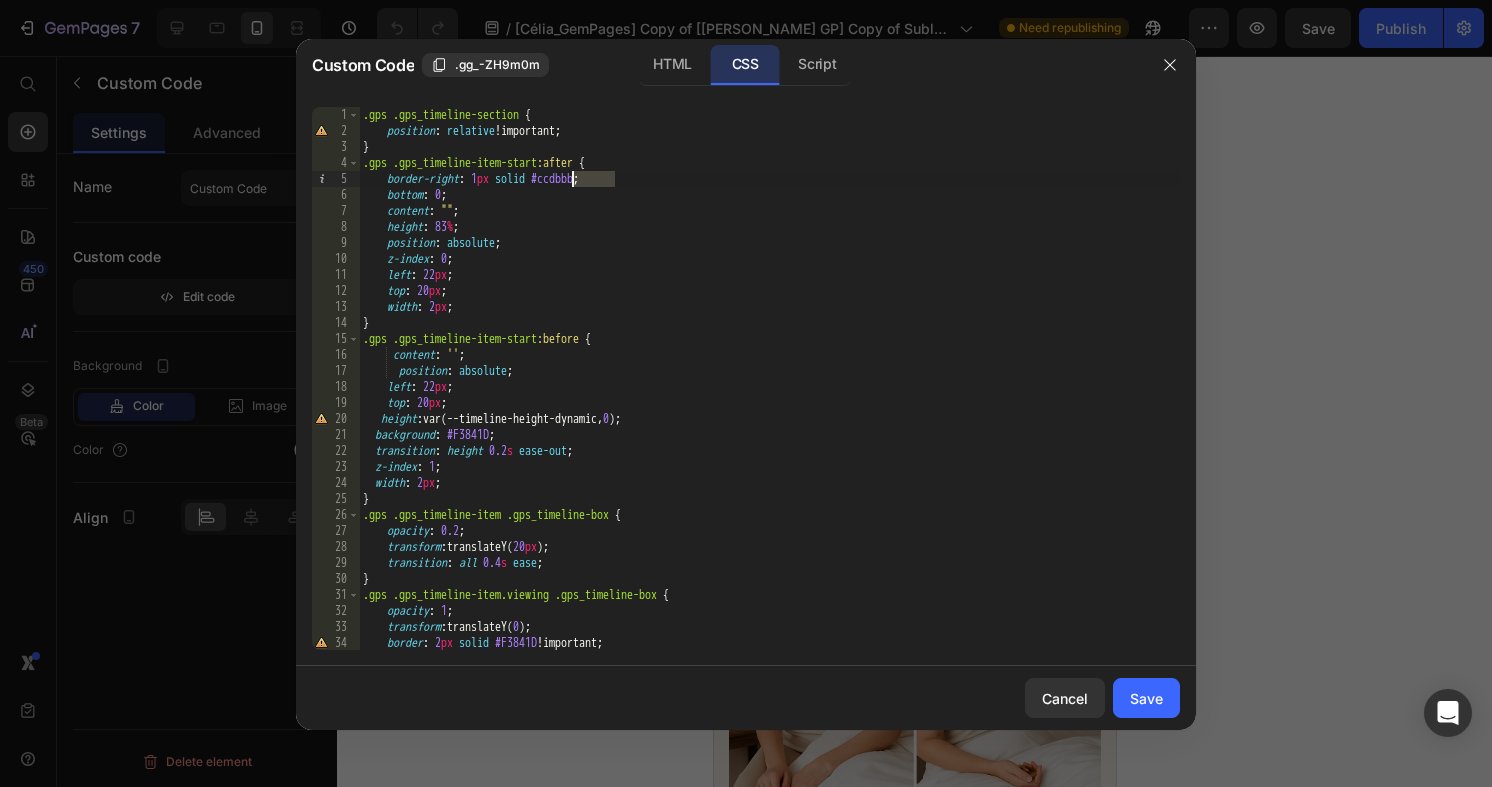 paste on "F3841D" 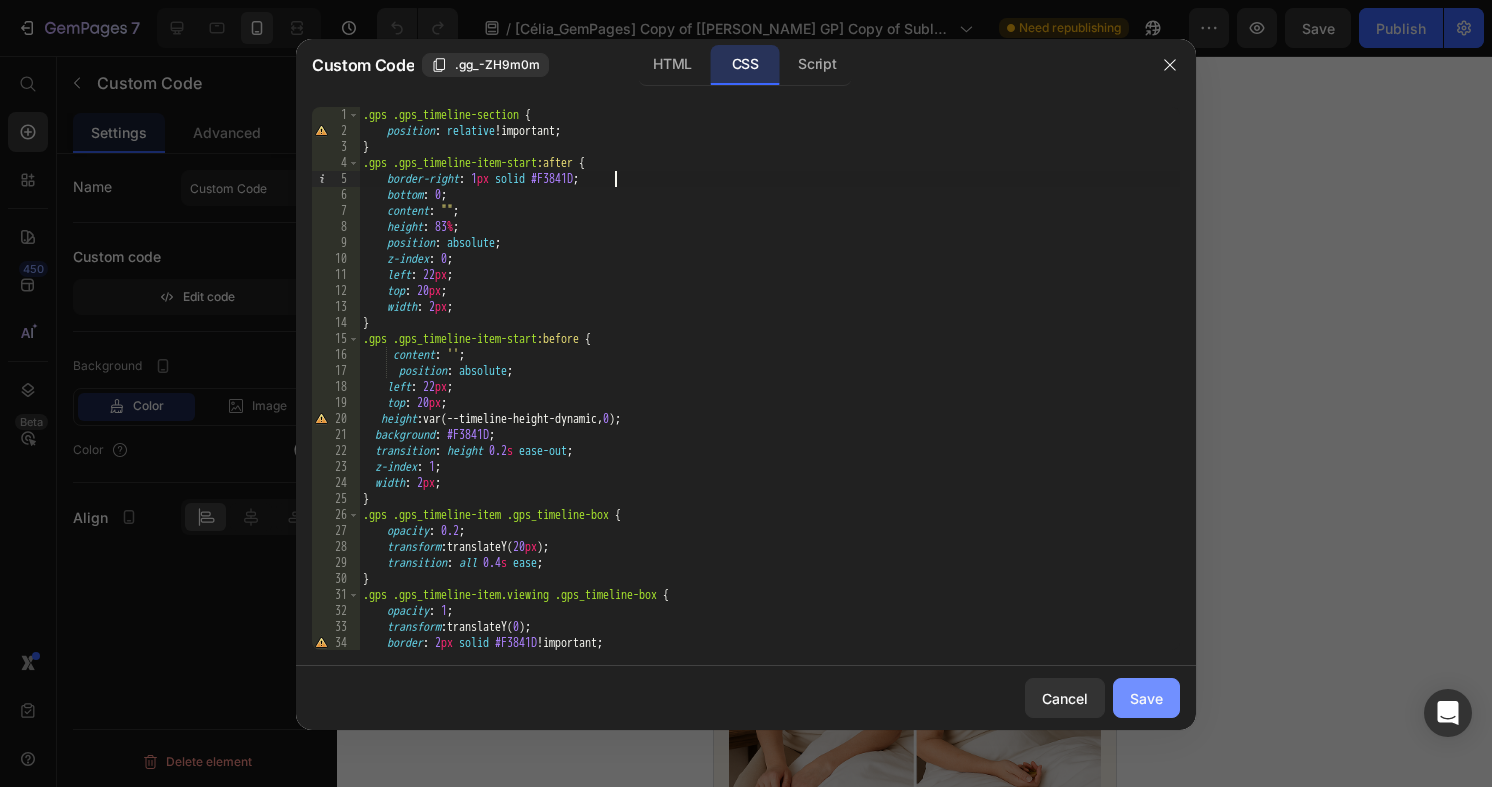 click on "Save" 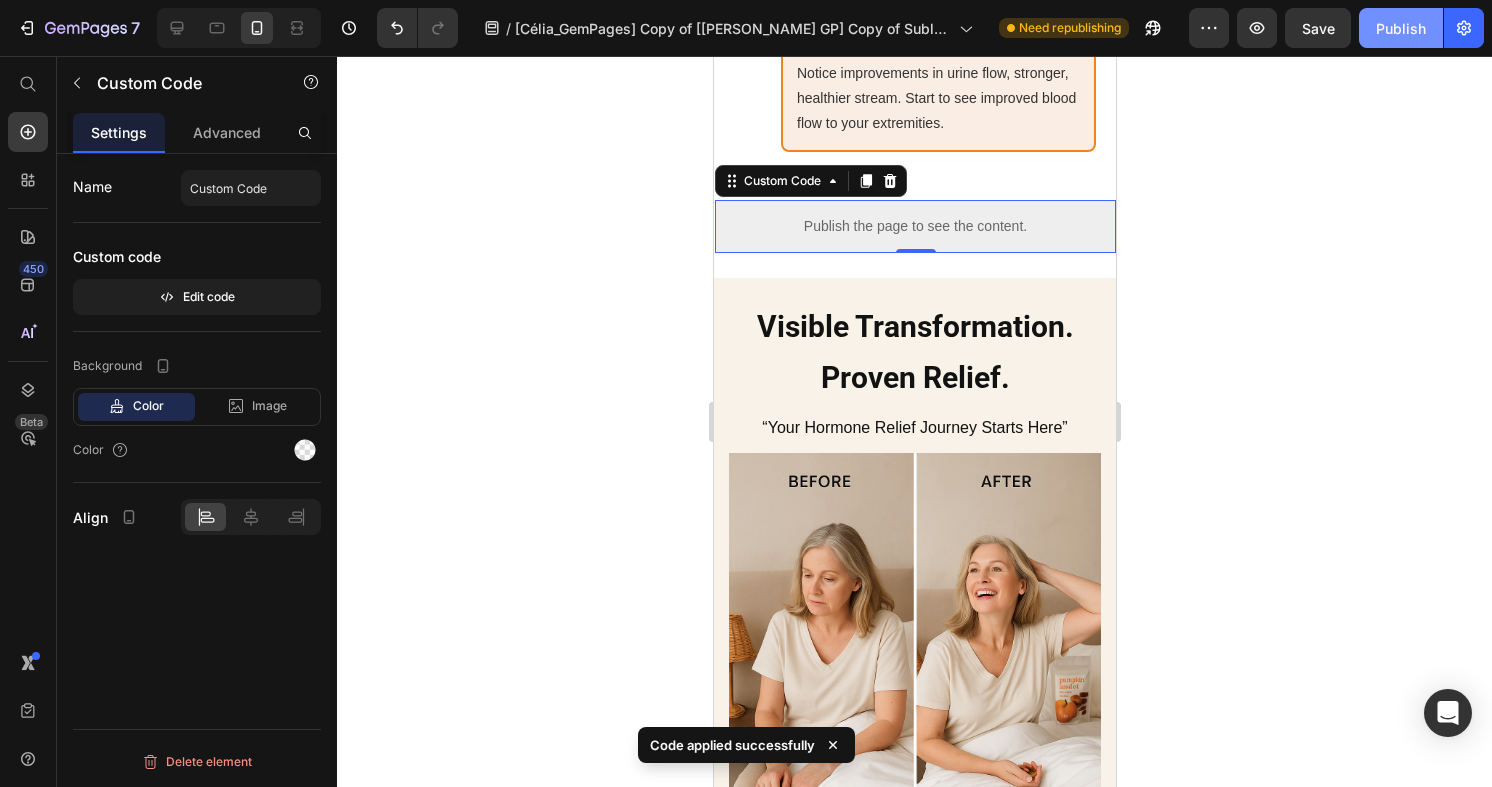 click on "Publish" at bounding box center [1401, 28] 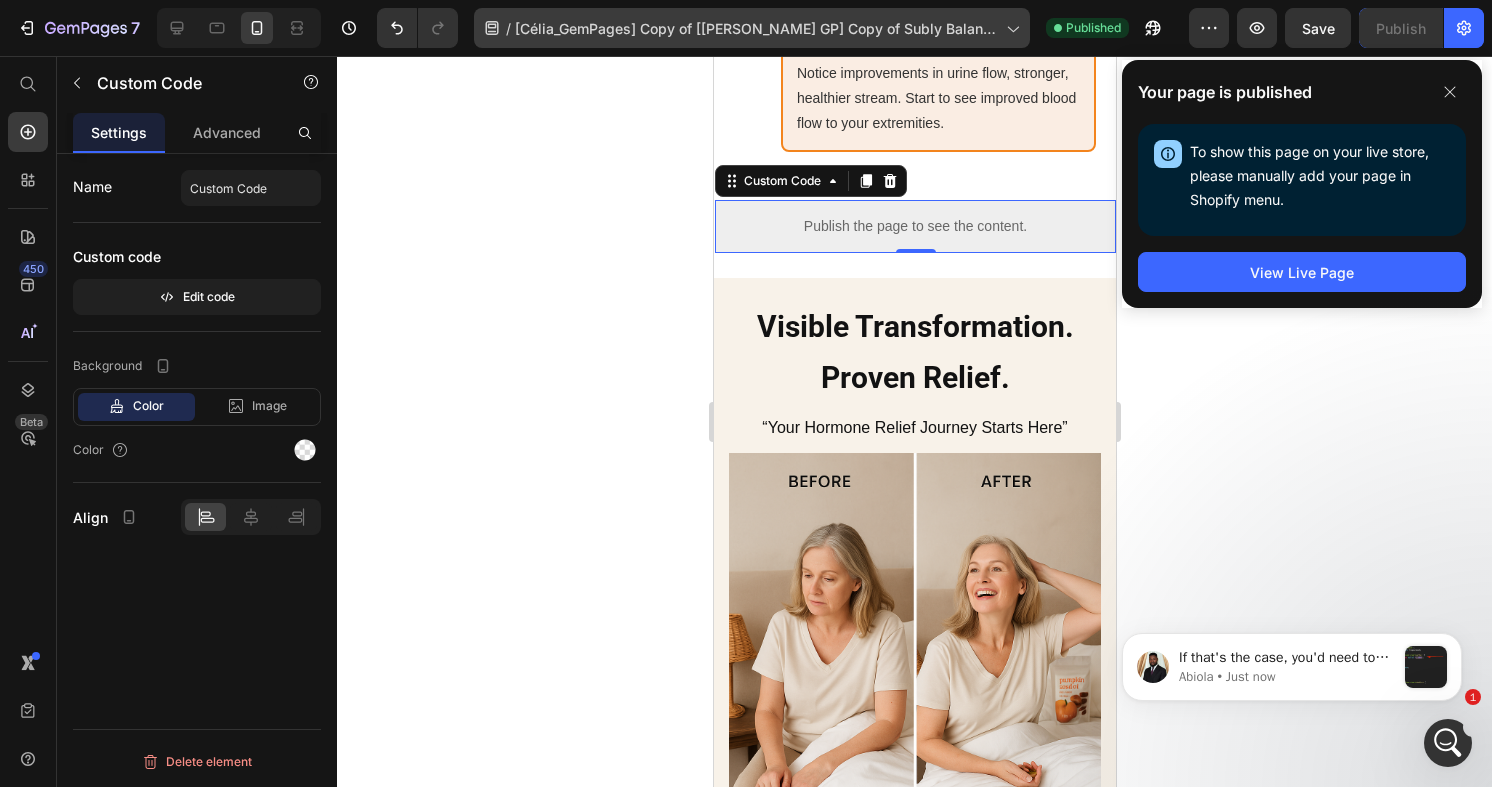 scroll, scrollTop: 0, scrollLeft: 0, axis: both 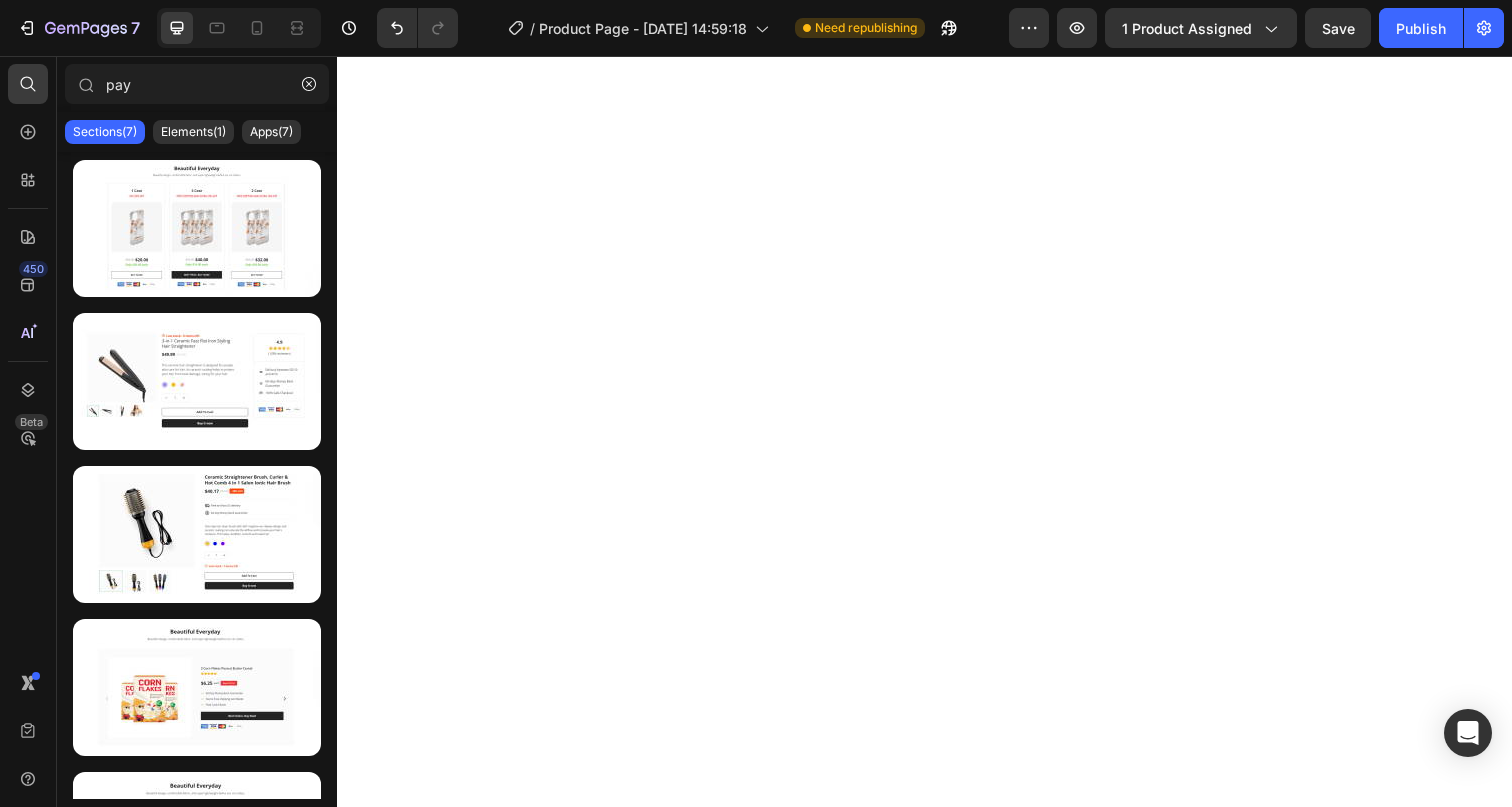 select on "Gray" 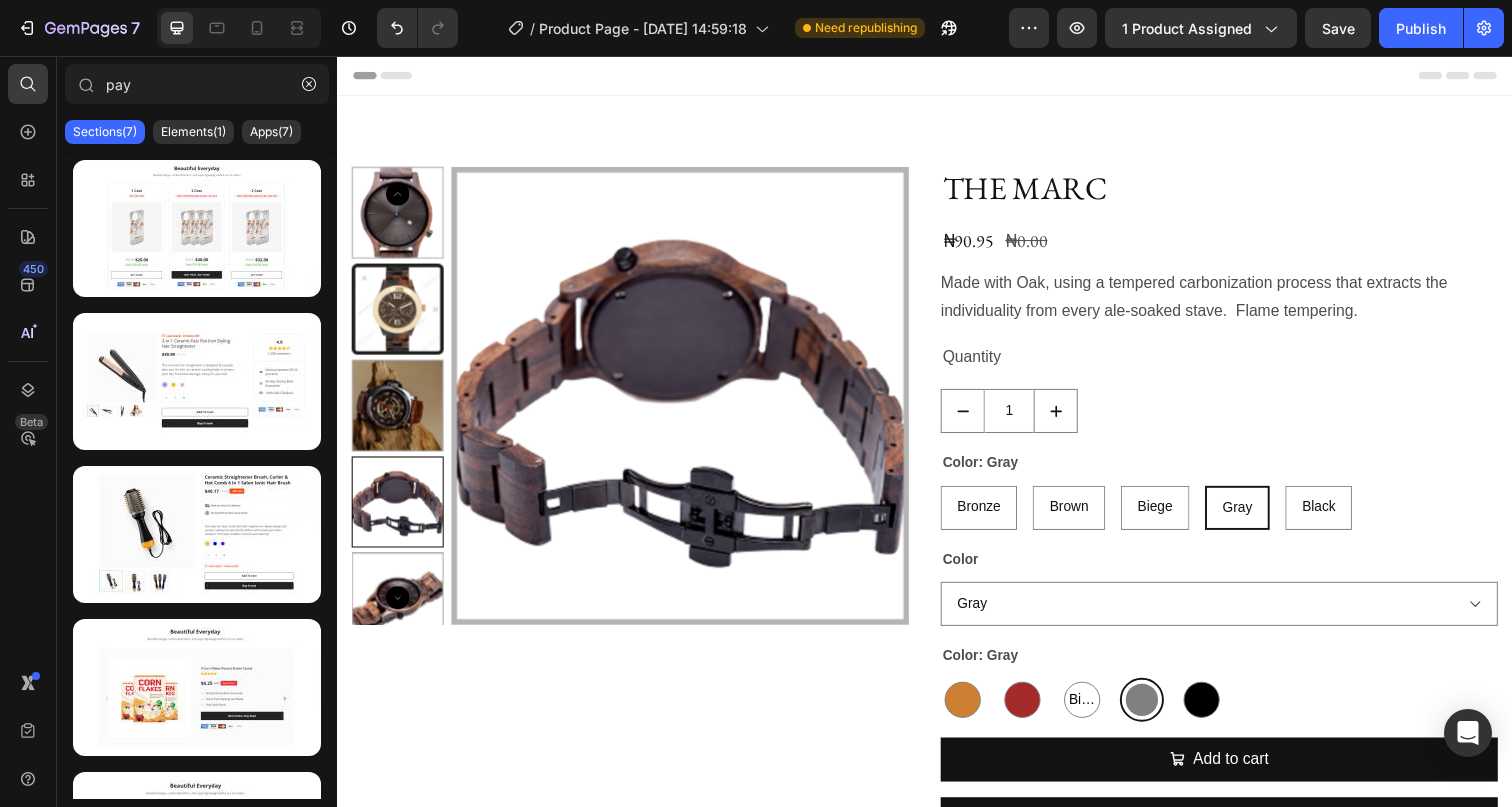 scroll, scrollTop: 0, scrollLeft: 0, axis: both 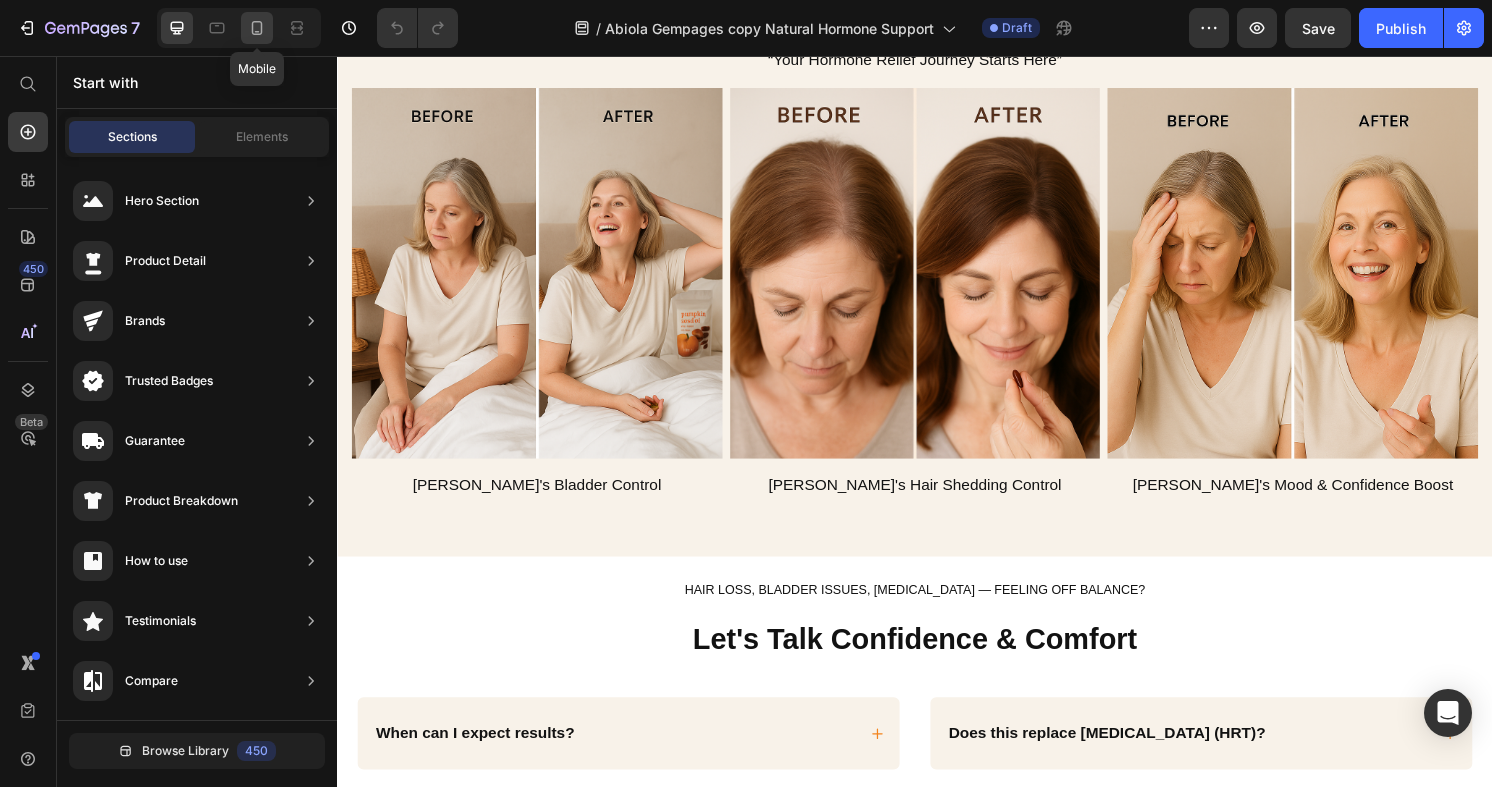 click 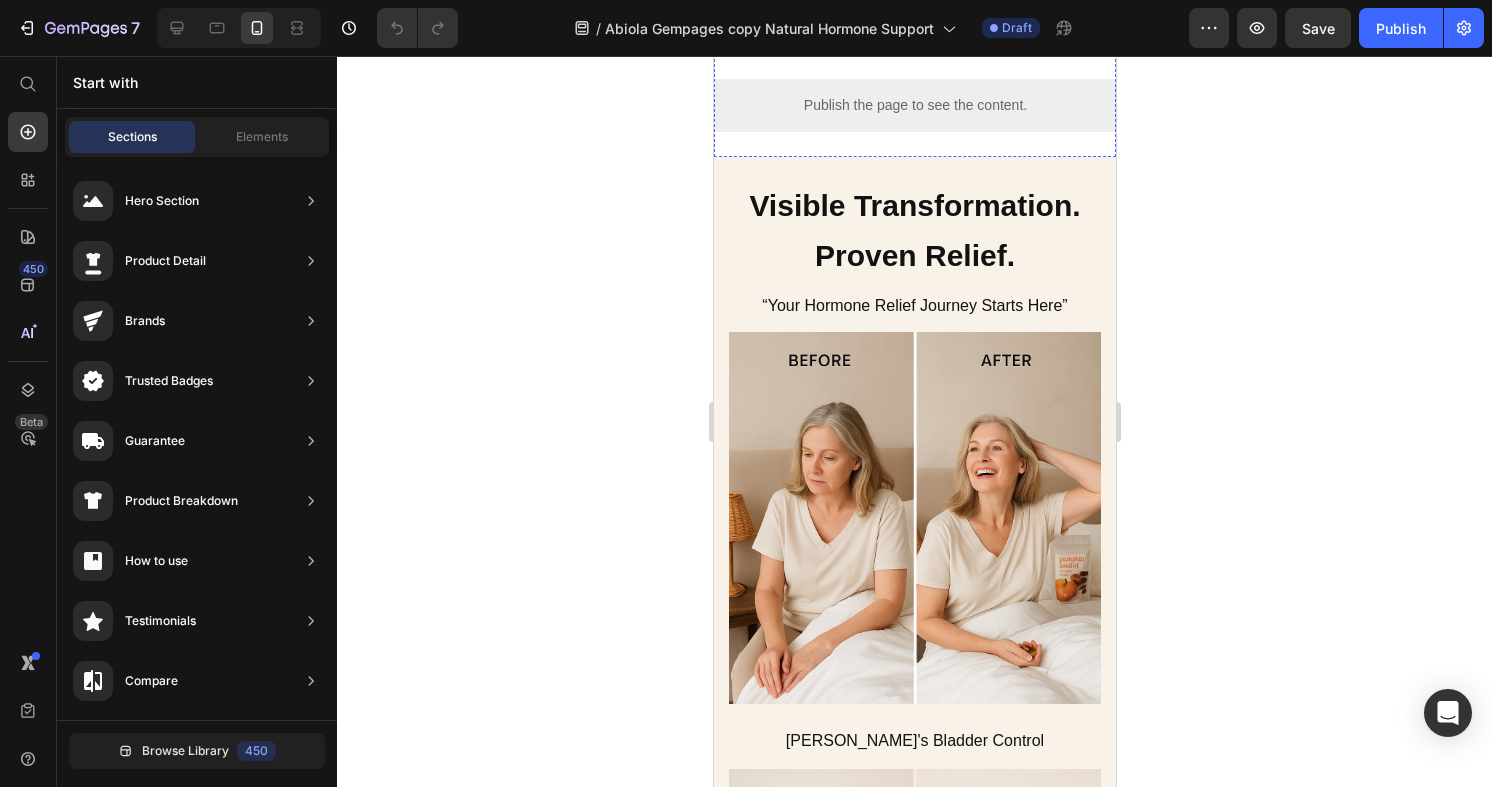 scroll, scrollTop: 8852, scrollLeft: 0, axis: vertical 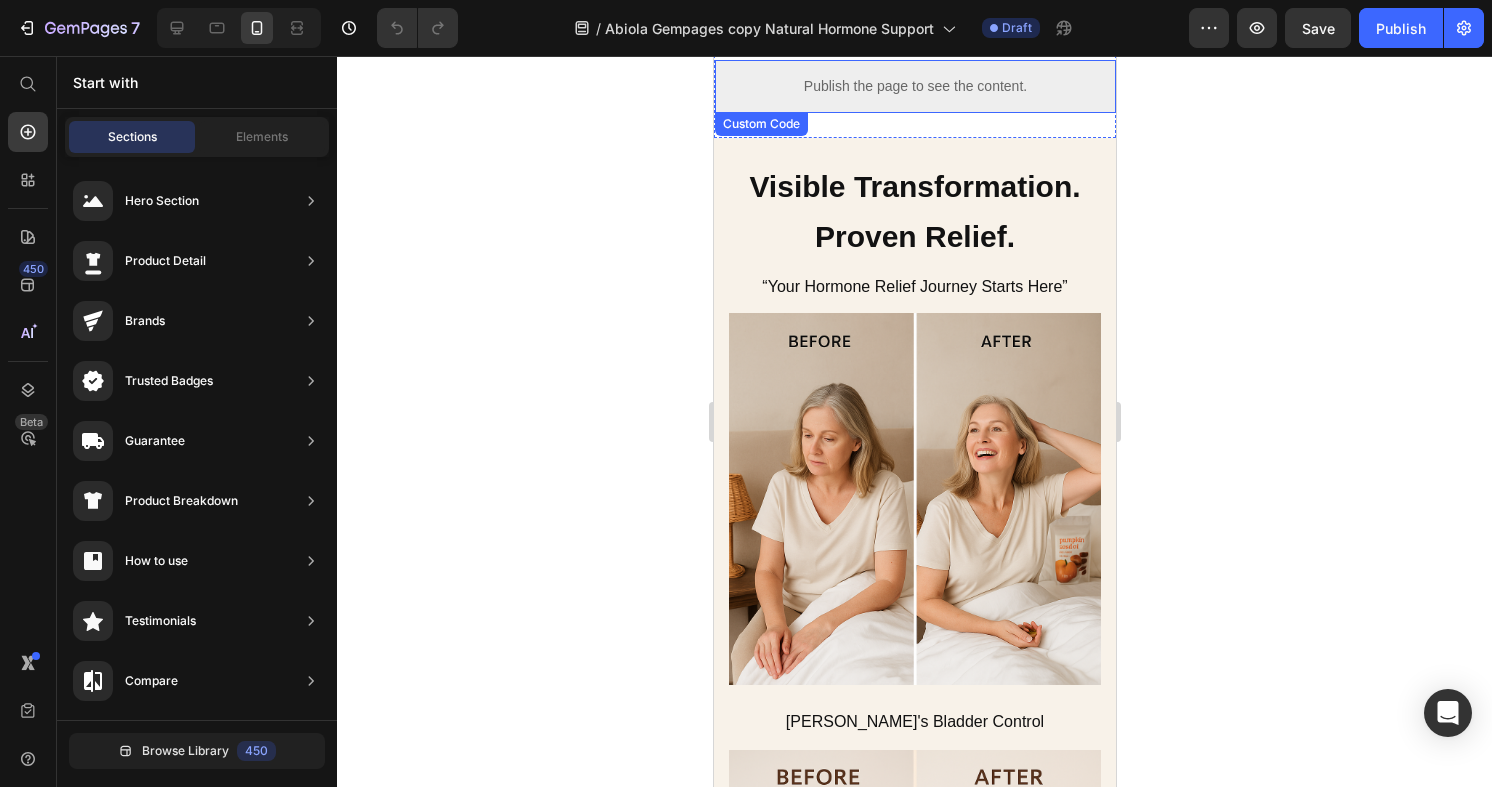 click on "Publish the page to see the content." at bounding box center (914, 86) 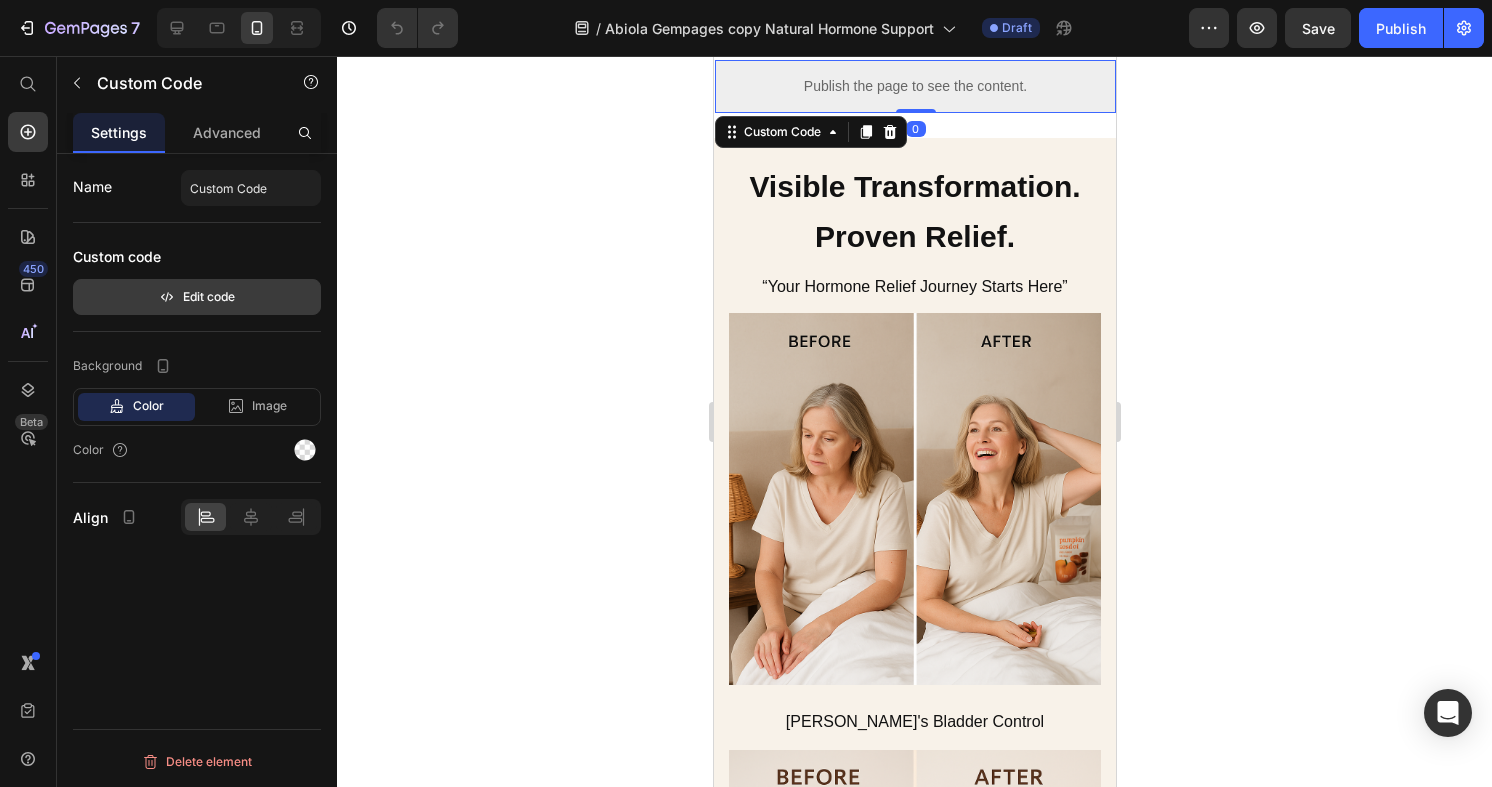 click on "Edit code" at bounding box center (197, 297) 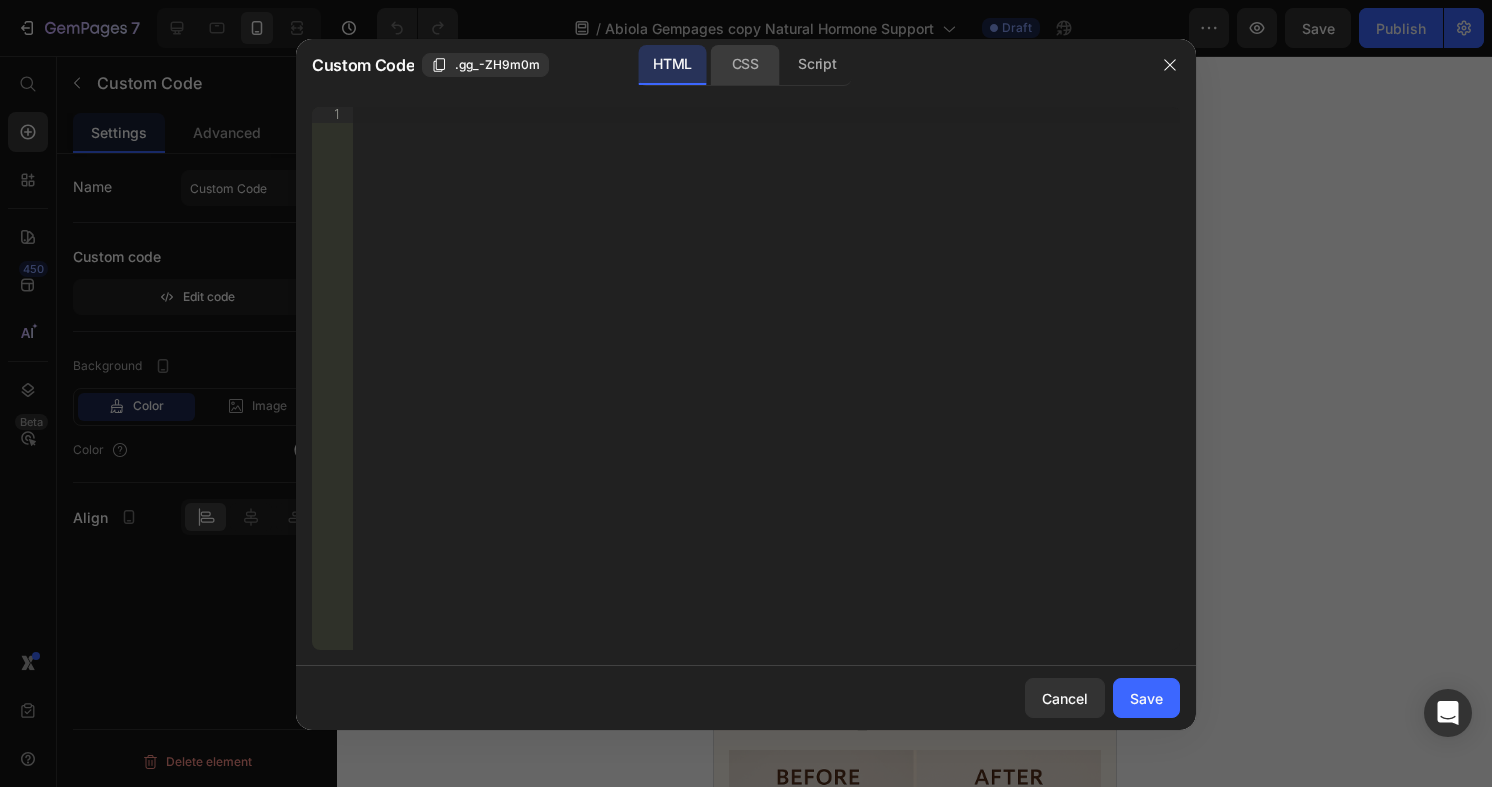 click on "CSS" 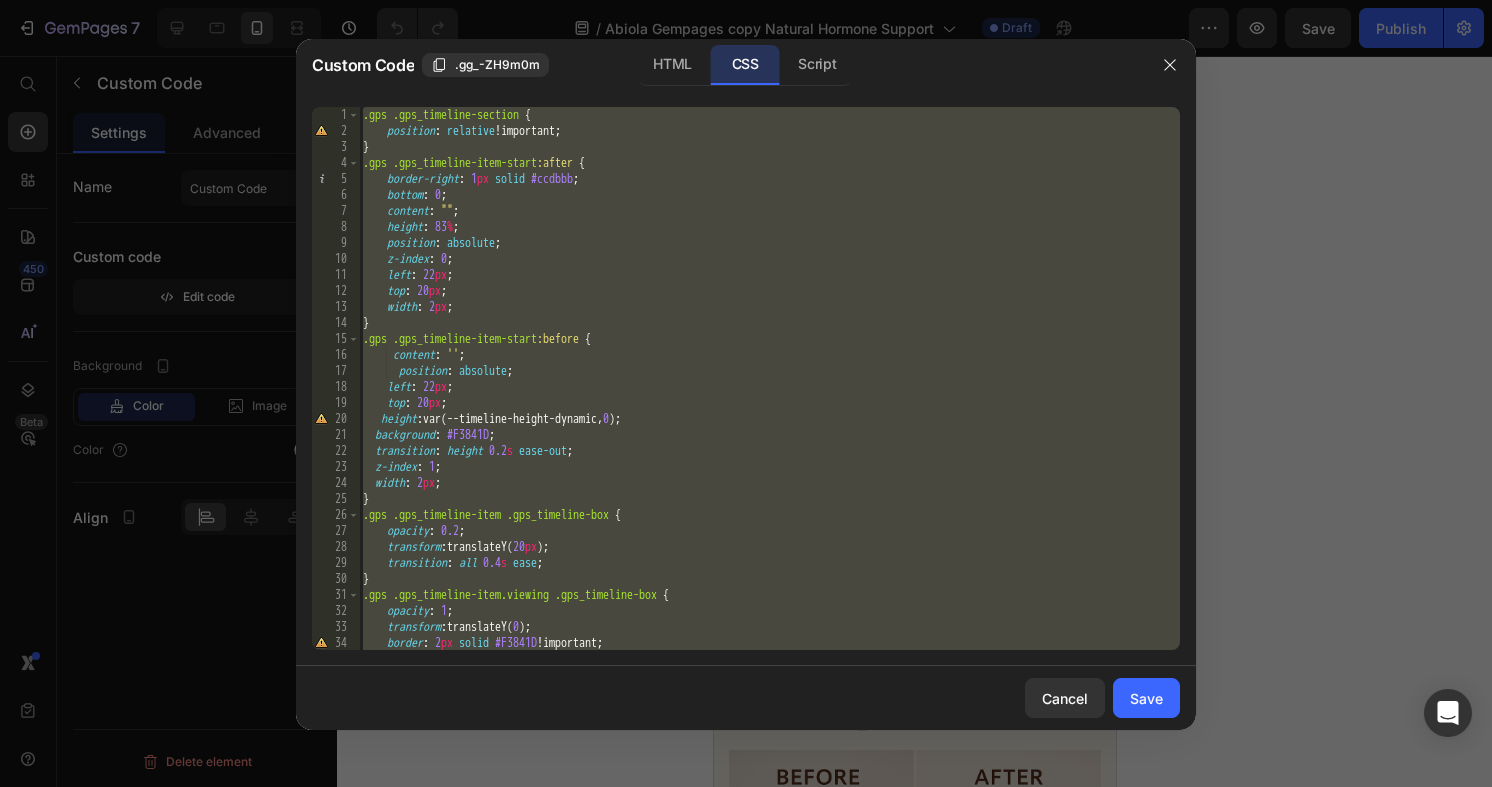 click on ".gps   .gps_timeline-section   {      position :   relative  !important ; } .gps   .gps_timeline-item-start :after   {      border-right :   1 px   solid   #ccdbbb ;      bottom :   0 ;      content :   " " ;      height :   83 % ;      position :   absolute ;      z-index :   0 ;      left :   22 px ;      top :   20 px ;      width :   2 px ; } .gps   .gps_timeline-item-start :before   {        content :   ' ' ;         position :   absolute ;      left :   22 px ;      top :   20 px ;     height :  var(--timeline-height-dynamic,  0 ) ;    background :   #F3841D ;    transition :   height   0.2 s   ease-out ;    z-index :   1 ;    width :   2 px ; } .gps   .gps_timeline-item   .gps_timeline-box   {      opacity :   0.2 ;      transform :  translateY( 20 px ) ;      transition :   all   0.4 s   ease ; } .gps   .gps_timeline-item.viewing   .gps_timeline-box   {      opacity :   1 ;      transform :  translateY( 0 ) ;      border :   2 px   solid   #F3841D  !important ; }" at bounding box center [769, 394] 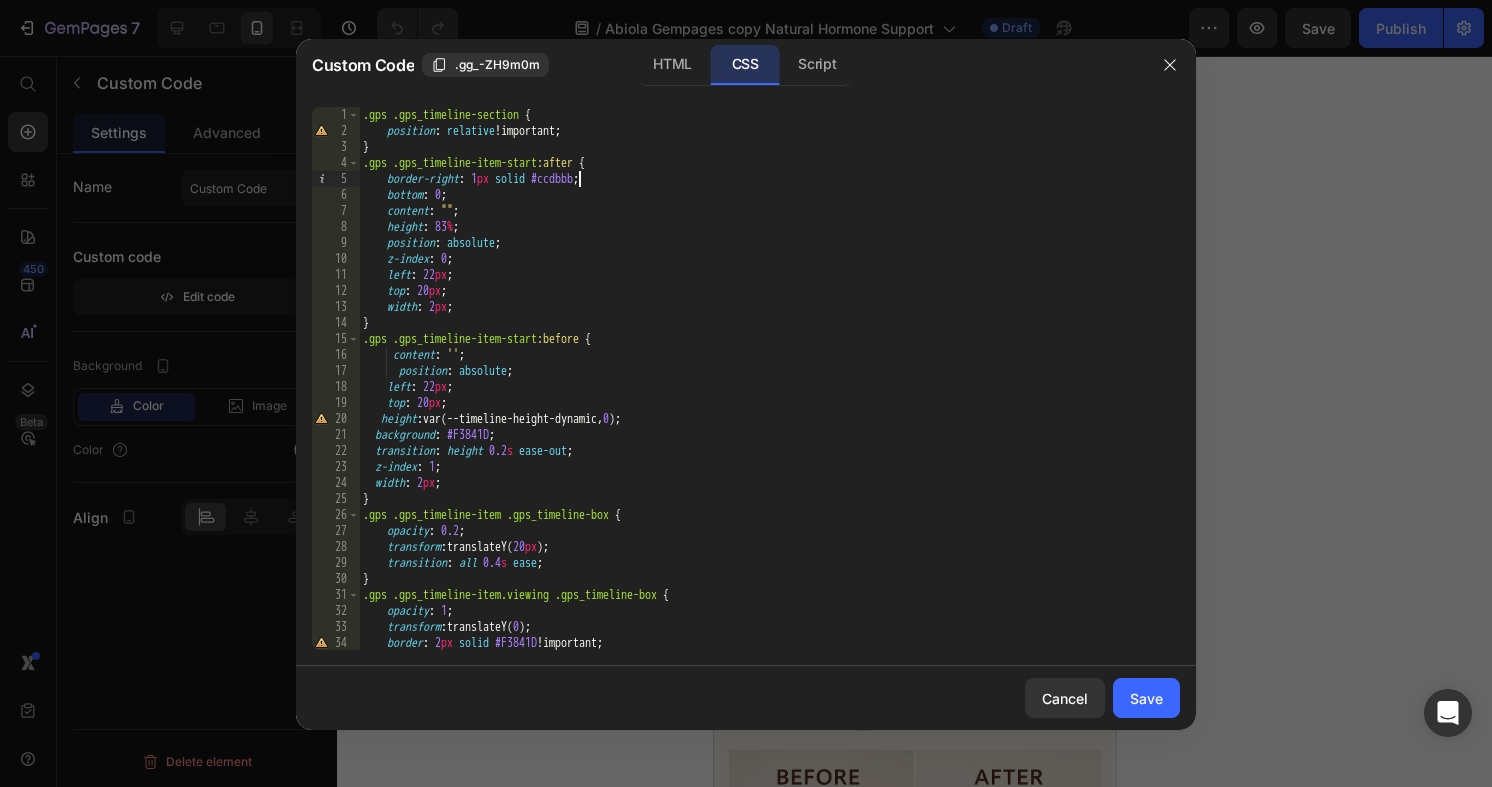 click on ".gps   .gps_timeline-section   {      position :   relative  !important ; } .gps   .gps_timeline-item-start :after   {      border-right :   1 px   solid   #ccdbbb ;      bottom :   0 ;      content :   " " ;      height :   83 % ;      position :   absolute ;      z-index :   0 ;      left :   22 px ;      top :   20 px ;      width :   2 px ; } .gps   .gps_timeline-item-start :before   {        content :   ' ' ;         position :   absolute ;      left :   22 px ;      top :   20 px ;     height :  var(--timeline-height-dynamic,  0 ) ;    background :   #F3841D ;    transition :   height   0.2 s   ease-out ;    z-index :   1 ;    width :   2 px ; } .gps   .gps_timeline-item   .gps_timeline-box   {      opacity :   0.2 ;      transform :  translateY( 20 px ) ;      transition :   all   0.4 s   ease ; } .gps   .gps_timeline-item.viewing   .gps_timeline-box   {      opacity :   1 ;      transform :  translateY( 0 ) ;      border :   2 px   solid   #F3841D  !important ; }" at bounding box center (769, 394) 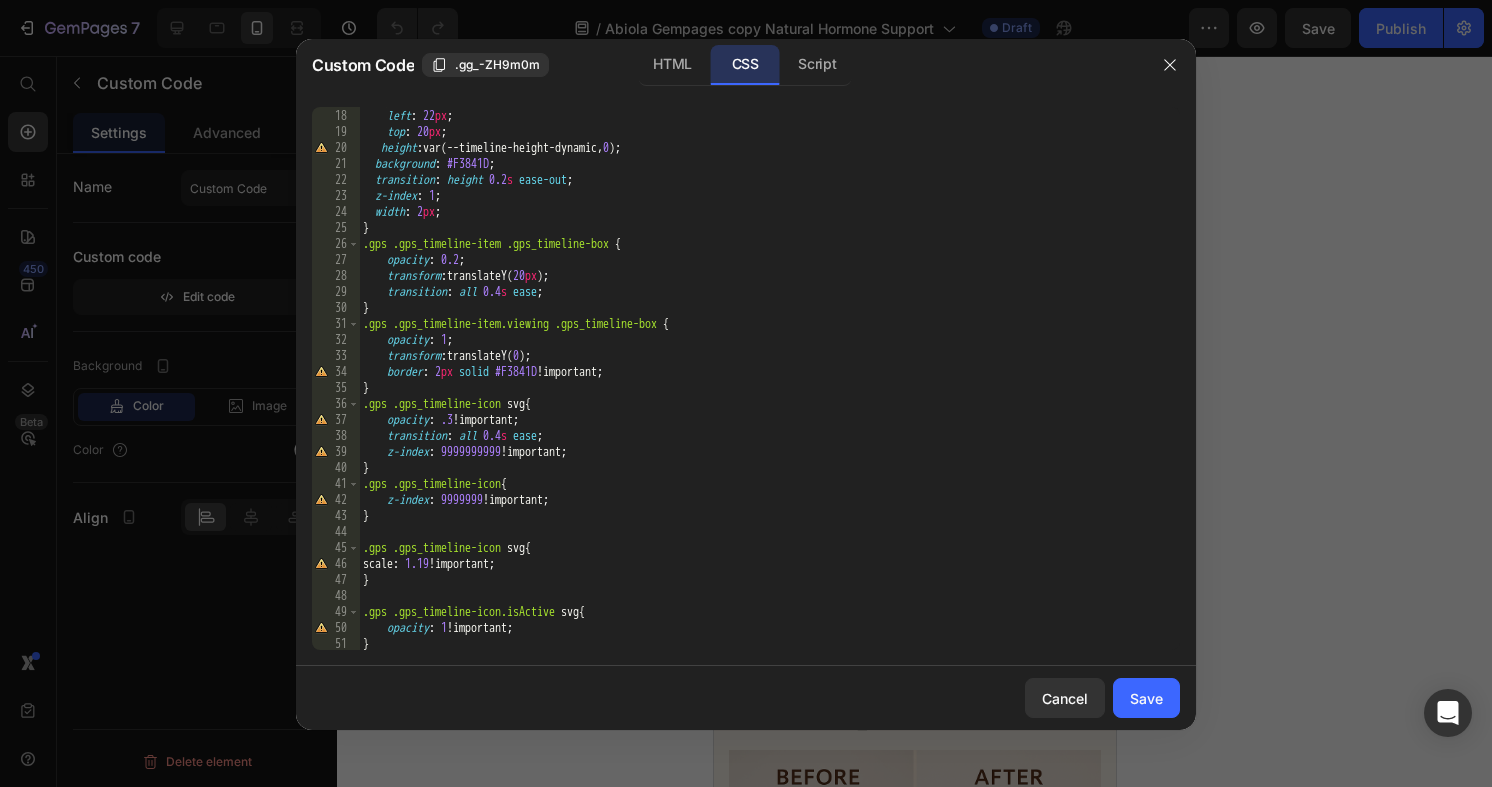 scroll, scrollTop: 273, scrollLeft: 0, axis: vertical 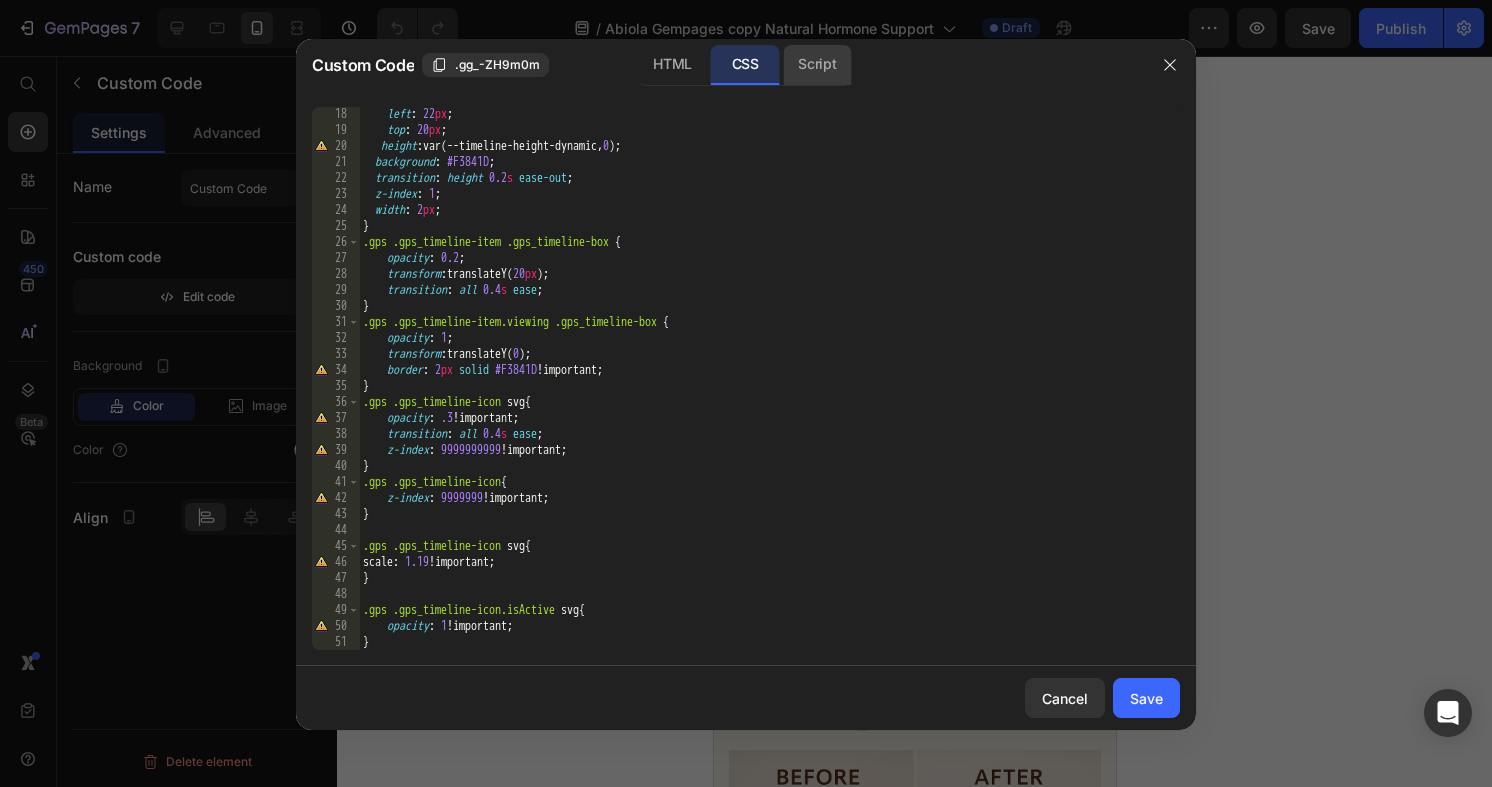 click on "Script" 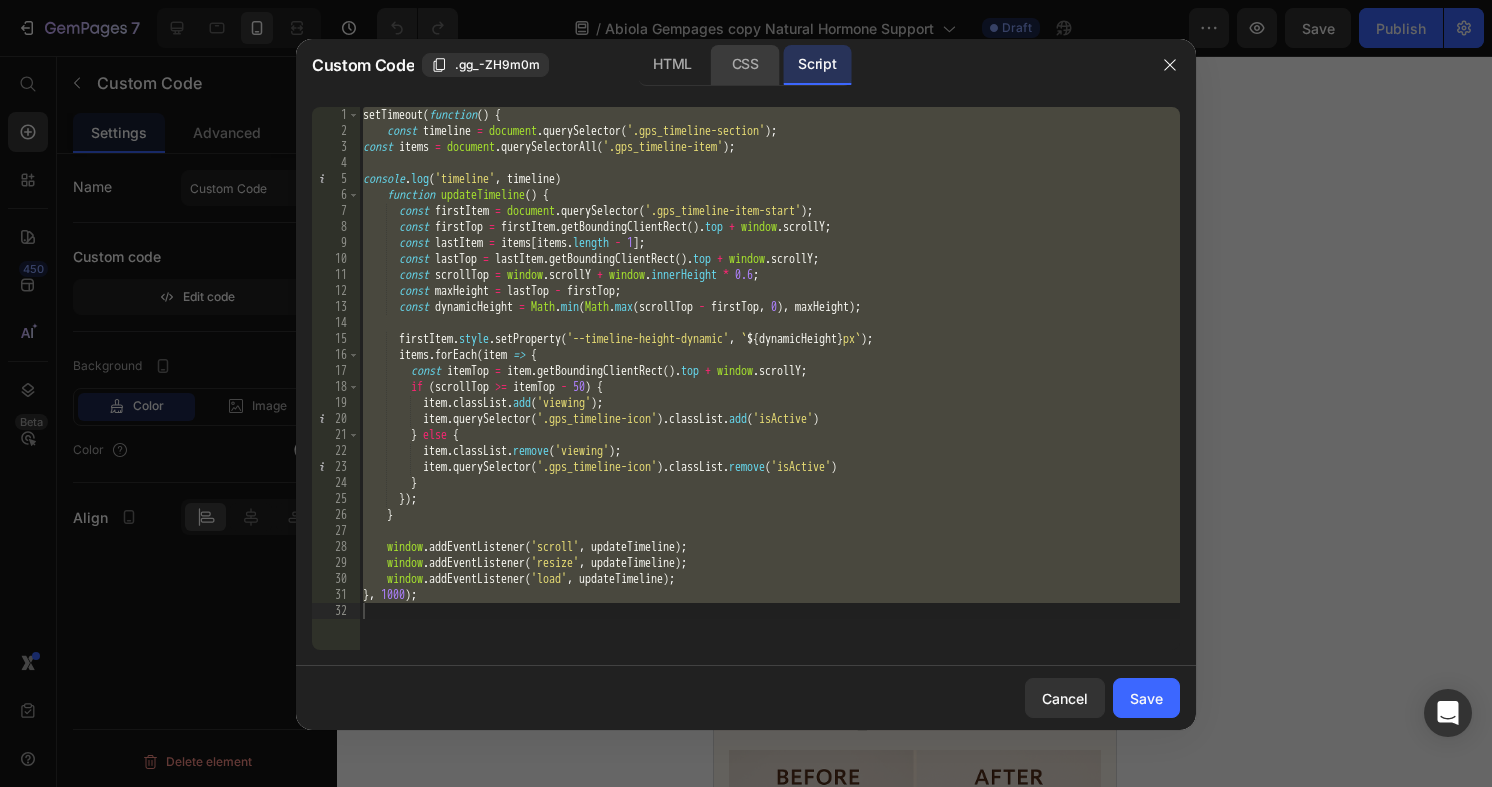 click on "CSS" 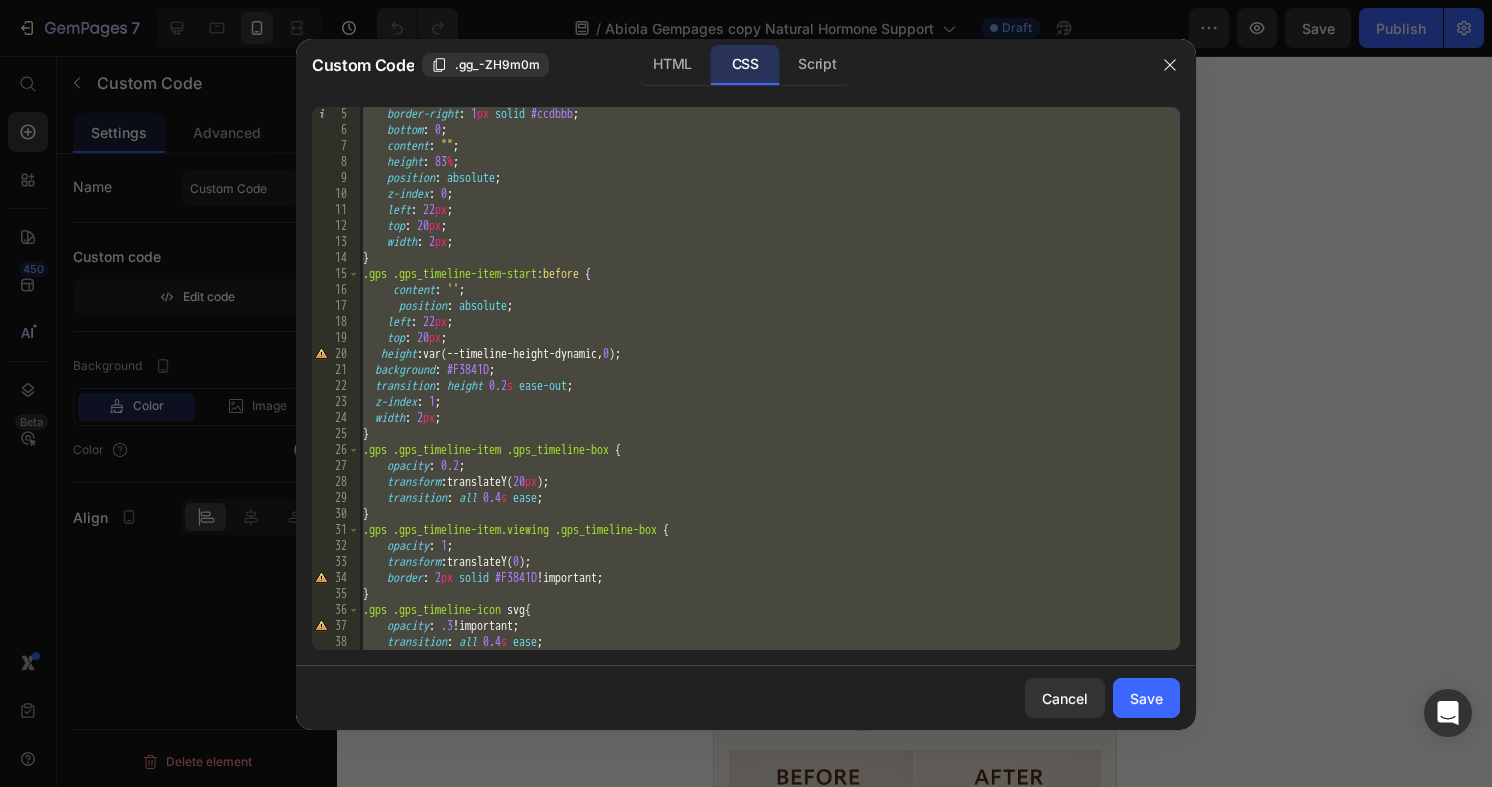 scroll, scrollTop: 55, scrollLeft: 0, axis: vertical 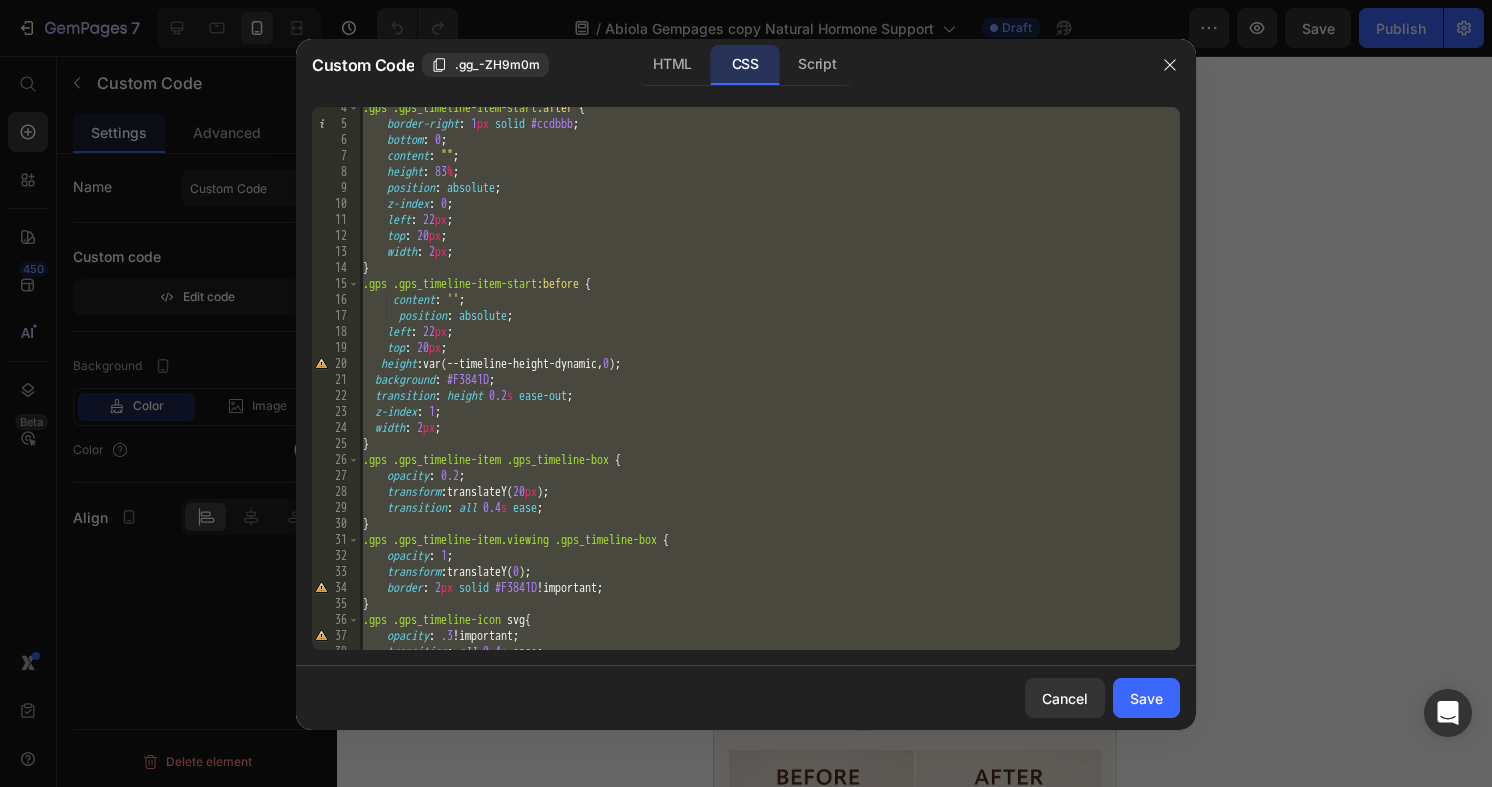 click on ".gps   .gps_timeline-item-start :after   {      border-right :   1 px   solid   #ccdbbb ;      bottom :   0 ;      content :   " " ;      height :   83 % ;      position :   absolute ;      z-index :   0 ;      left :   22 px ;      top :   20 px ;      width :   2 px ; } .gps   .gps_timeline-item-start :before   {        content :   ' ' ;         position :   absolute ;      left :   22 px ;      top :   20 px ;     height :  var(--timeline-height-dynamic,  0 ) ;    background :   #F3841D ;    transition :   height   0.2 s   ease-out ;    z-index :   1 ;    width :   2 px ; } .gps   .gps_timeline-item   .gps_timeline-box   {      opacity :   0.2 ;      transform :  translateY( 20 px ) ;      transition :   all   0.4 s   ease ; } .gps   .gps_timeline-item.viewing   .gps_timeline-box   {      opacity :   1 ;      transform :  translateY( 0 ) ;      border :   2 px   solid   #F3841D  !important ; }   .gps   .gps_timeline-icon   svg {      opacity :   .3  !important ;      transition :   all   0.4 s   ease ;" at bounding box center (769, 378) 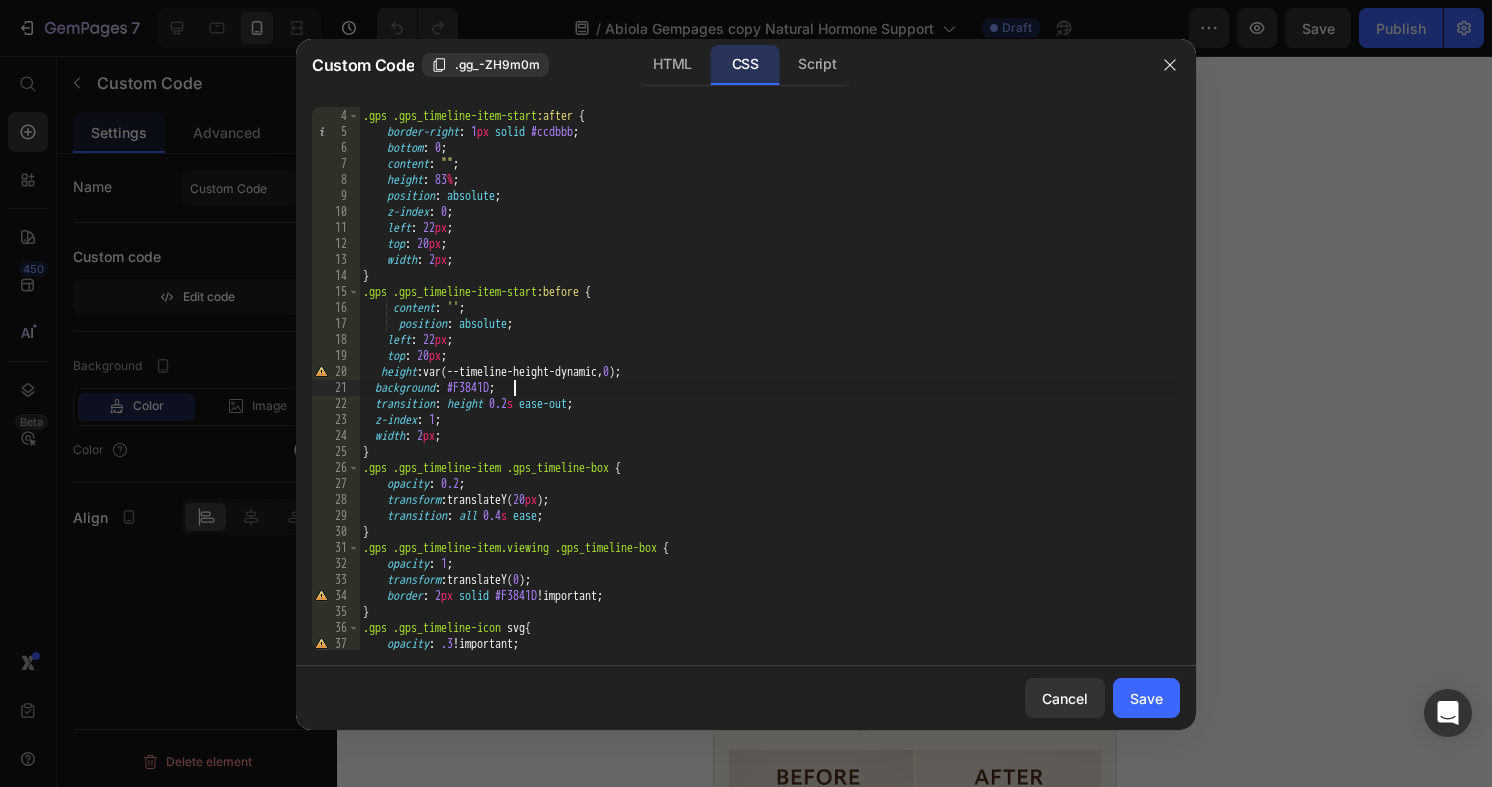 scroll, scrollTop: 0, scrollLeft: 0, axis: both 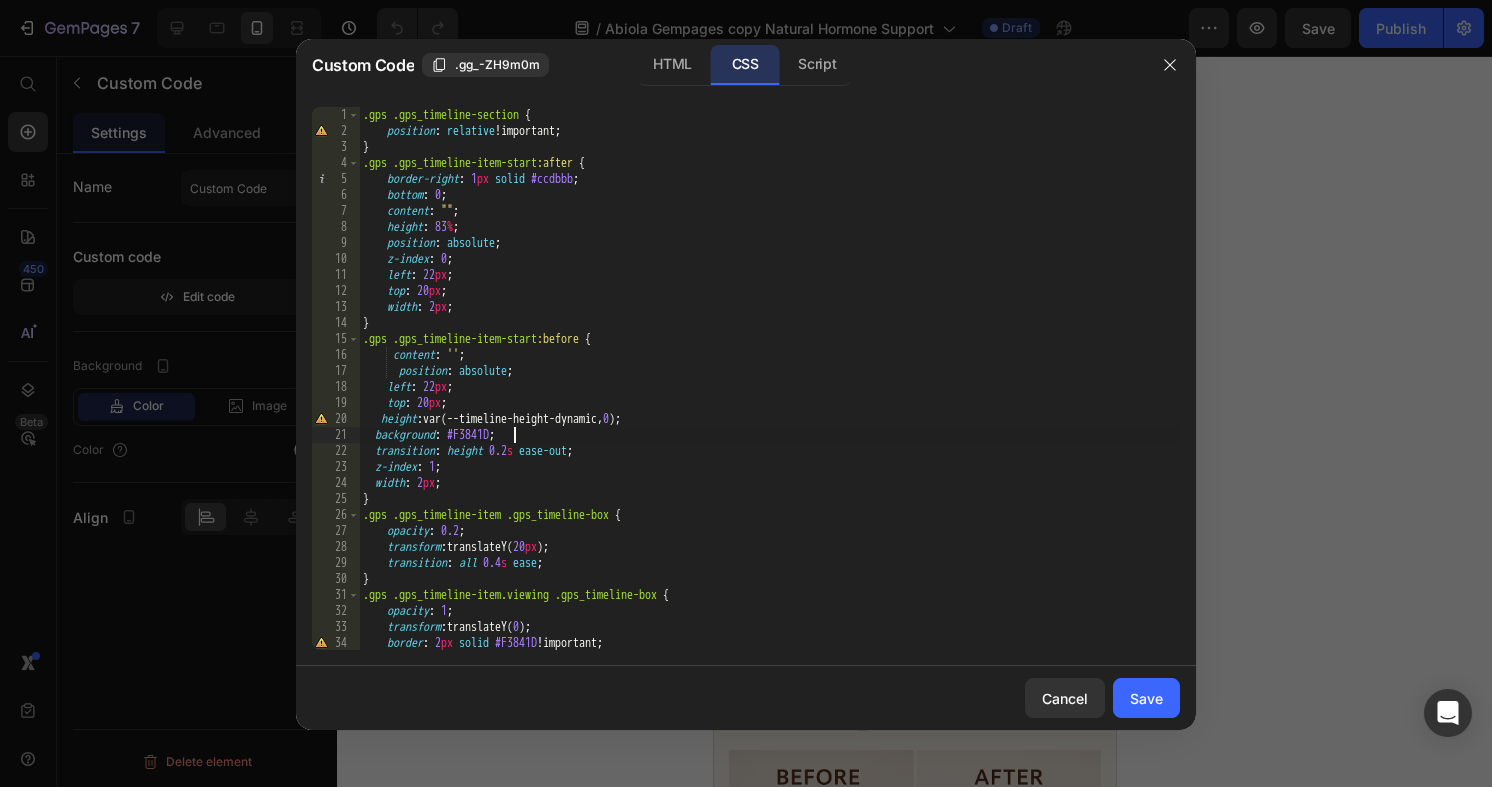 click on ".gps   .gps_timeline-section   {      position :   relative  !important ; } .gps   .gps_timeline-item-start :after   {      border-right :   1 px   solid   #ccdbbb ;      bottom :   0 ;      content :   " " ;      height :   83 % ;      position :   absolute ;      z-index :   0 ;      left :   22 px ;      top :   20 px ;      width :   2 px ; } .gps   .gps_timeline-item-start :before   {        content :   ' ' ;         position :   absolute ;      left :   22 px ;      top :   20 px ;     height :  var(--timeline-height-dynamic,  0 ) ;    background :   #F3841D ;    transition :   height   0.2 s   ease-out ;    z-index :   1 ;    width :   2 px ; } .gps   .gps_timeline-item   .gps_timeline-box   {      opacity :   0.2 ;      transform :  translateY( 20 px ) ;      transition :   all   0.4 s   ease ; } .gps   .gps_timeline-item.viewing   .gps_timeline-box   {      opacity :   1 ;      transform :  translateY( 0 ) ;      border :   2 px   solid   #F3841D  !important ; }" at bounding box center [769, 394] 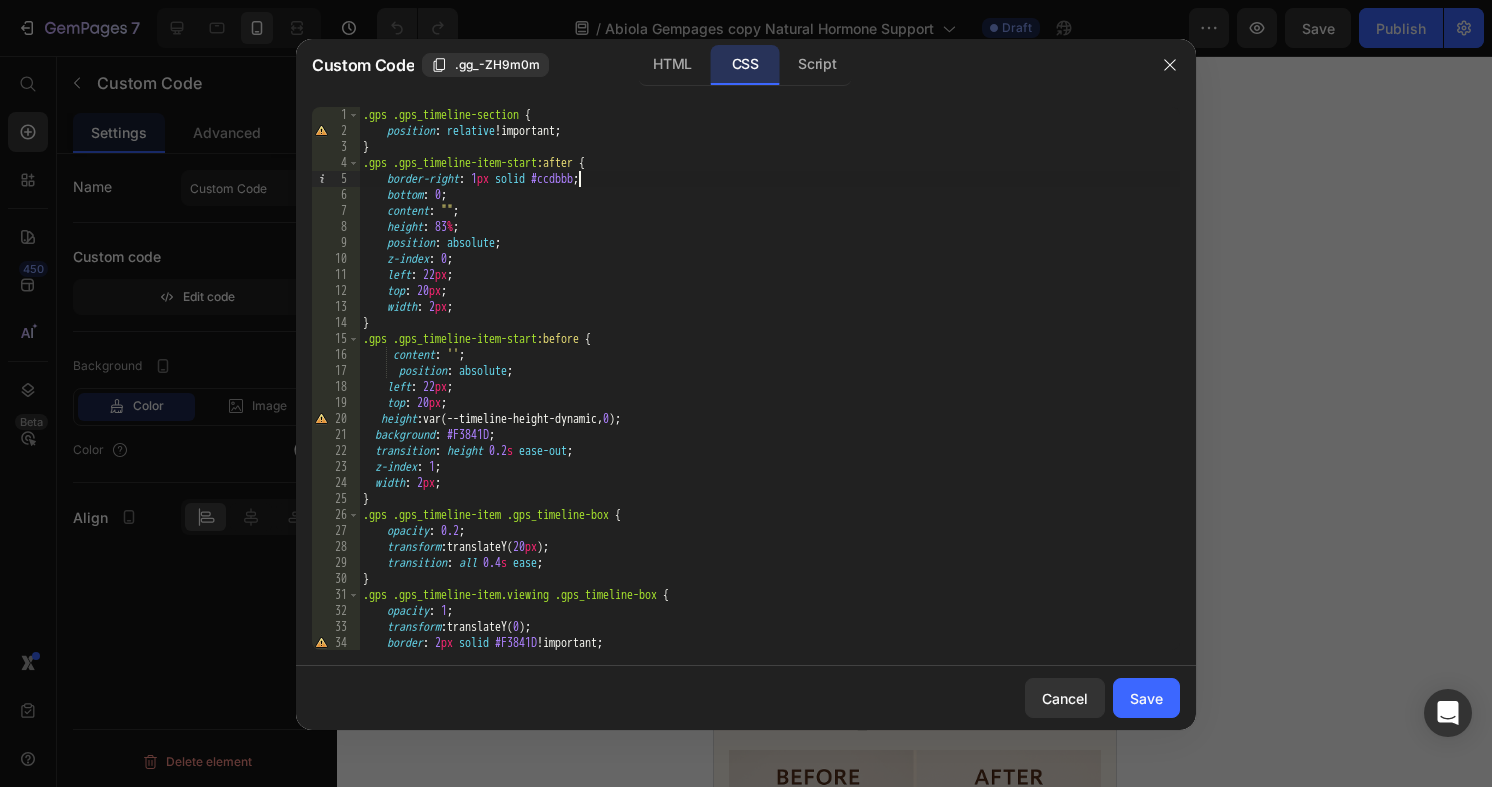 click on ".gps   .gps_timeline-section   {      position :   relative  !important ; } .gps   .gps_timeline-item-start :after   {      border-right :   1 px   solid   #ccdbbb ;      bottom :   0 ;      content :   " " ;      height :   83 % ;      position :   absolute ;      z-index :   0 ;      left :   22 px ;      top :   20 px ;      width :   2 px ; } .gps   .gps_timeline-item-start :before   {        content :   ' ' ;         position :   absolute ;      left :   22 px ;      top :   20 px ;     height :  var(--timeline-height-dynamic,  0 ) ;    background :   #F3841D ;    transition :   height   0.2 s   ease-out ;    z-index :   1 ;    width :   2 px ; } .gps   .gps_timeline-item   .gps_timeline-box   {      opacity :   0.2 ;      transform :  translateY( 20 px ) ;      transition :   all   0.4 s   ease ; } .gps   .gps_timeline-item.viewing   .gps_timeline-box   {      opacity :   1 ;      transform :  translateY( 0 ) ;      border :   2 px   solid   #F3841D  !important ; }" at bounding box center [769, 394] 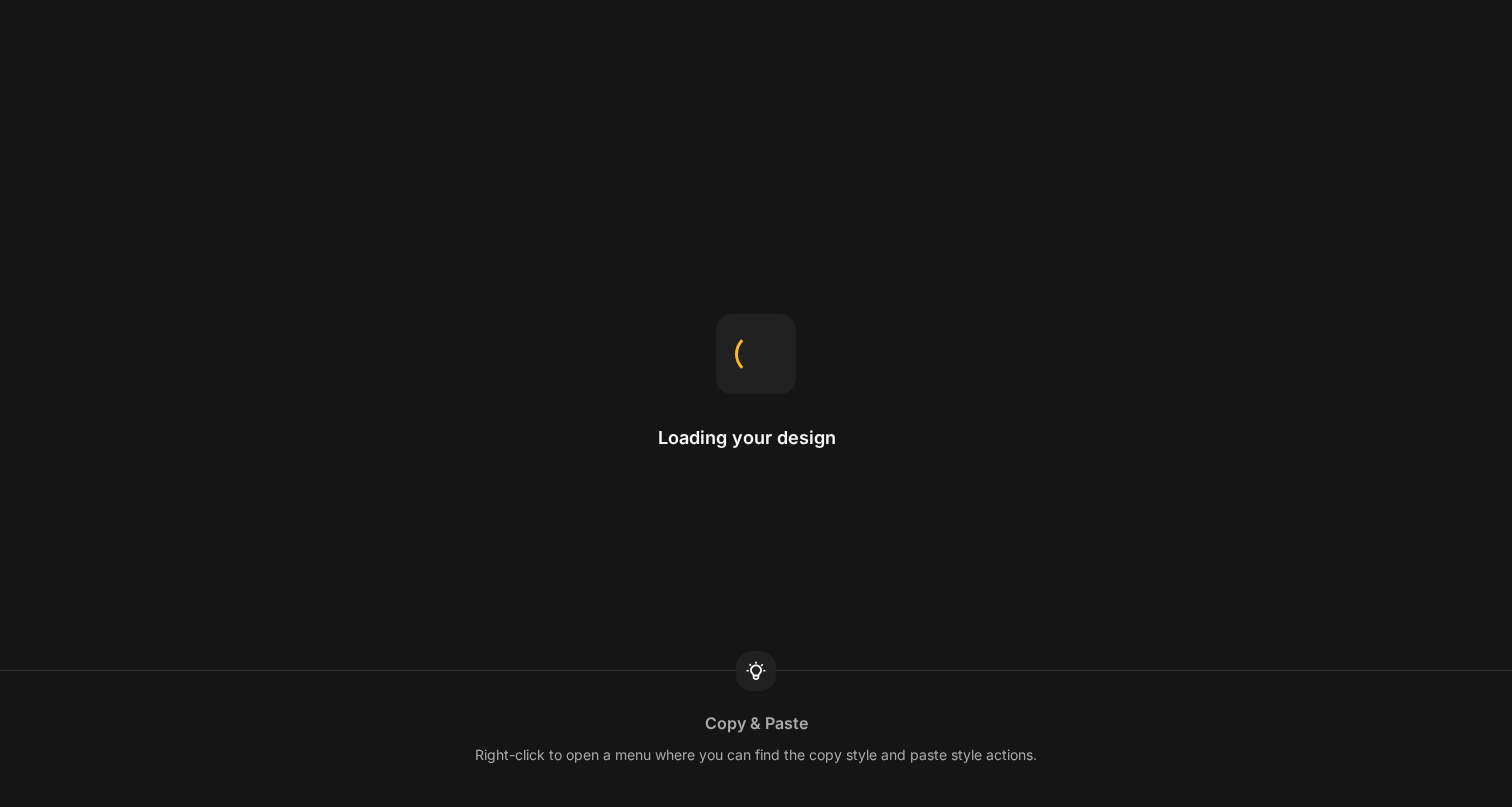 scroll, scrollTop: 0, scrollLeft: 0, axis: both 